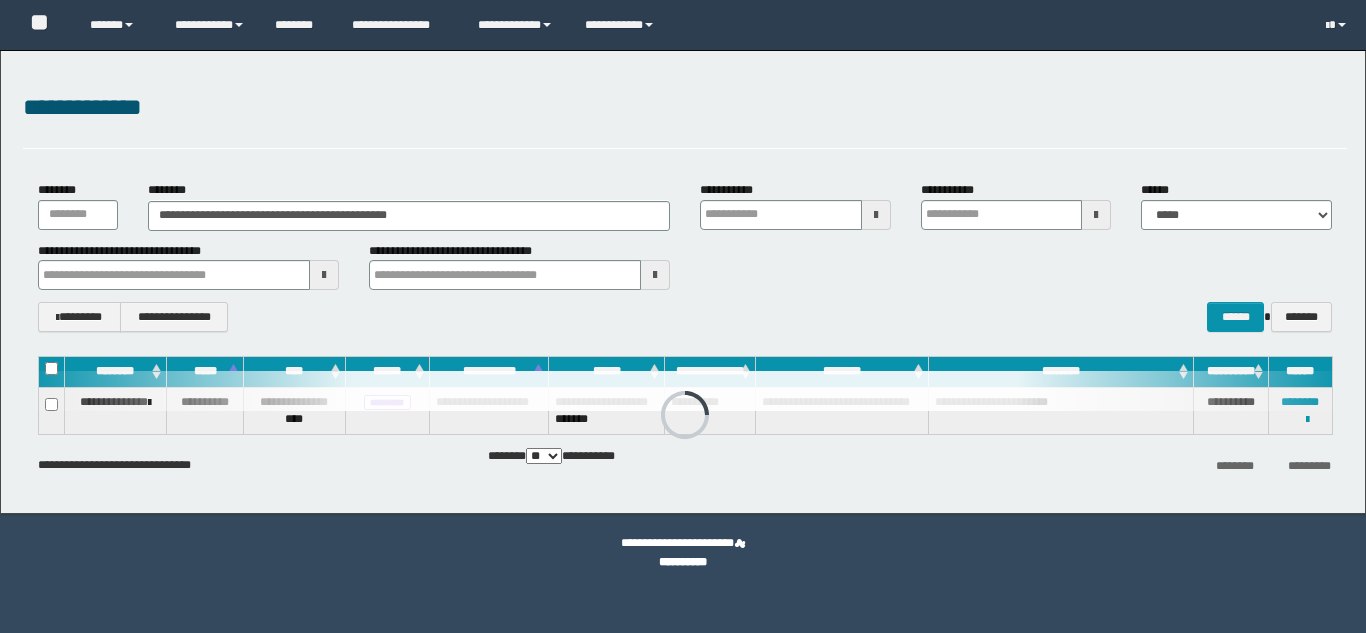 scroll, scrollTop: 0, scrollLeft: 0, axis: both 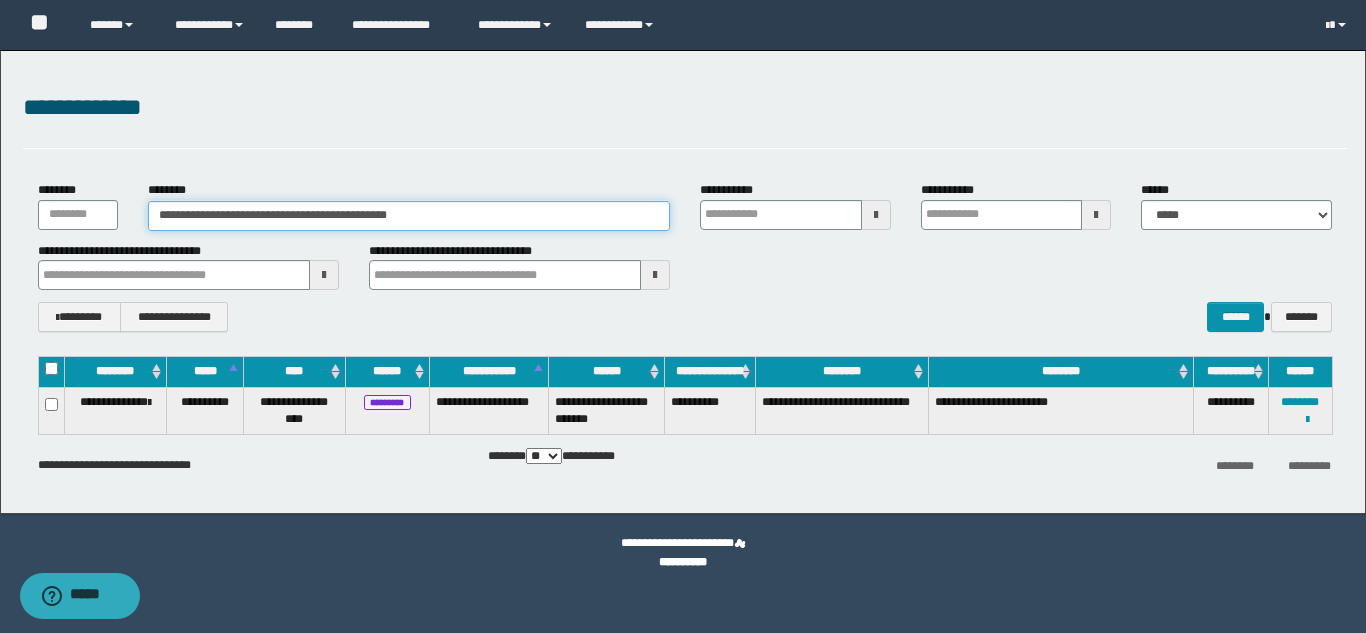 click on "**********" at bounding box center [409, 216] 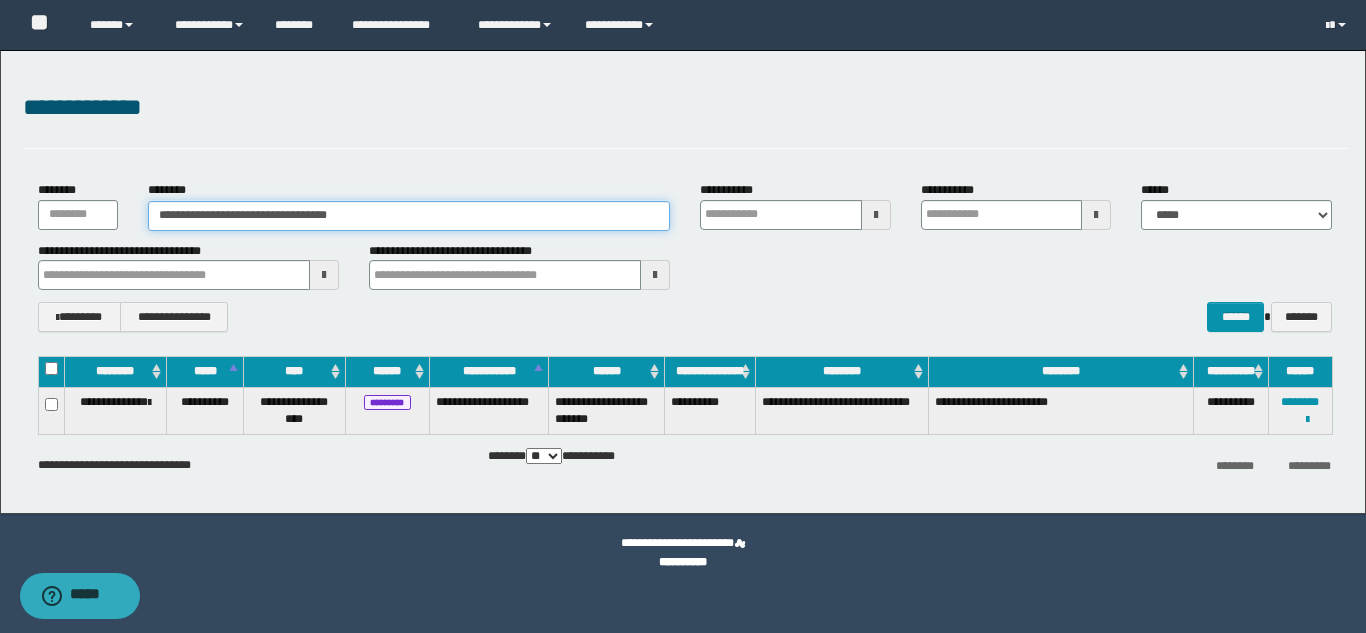 click on "**********" at bounding box center [409, 216] 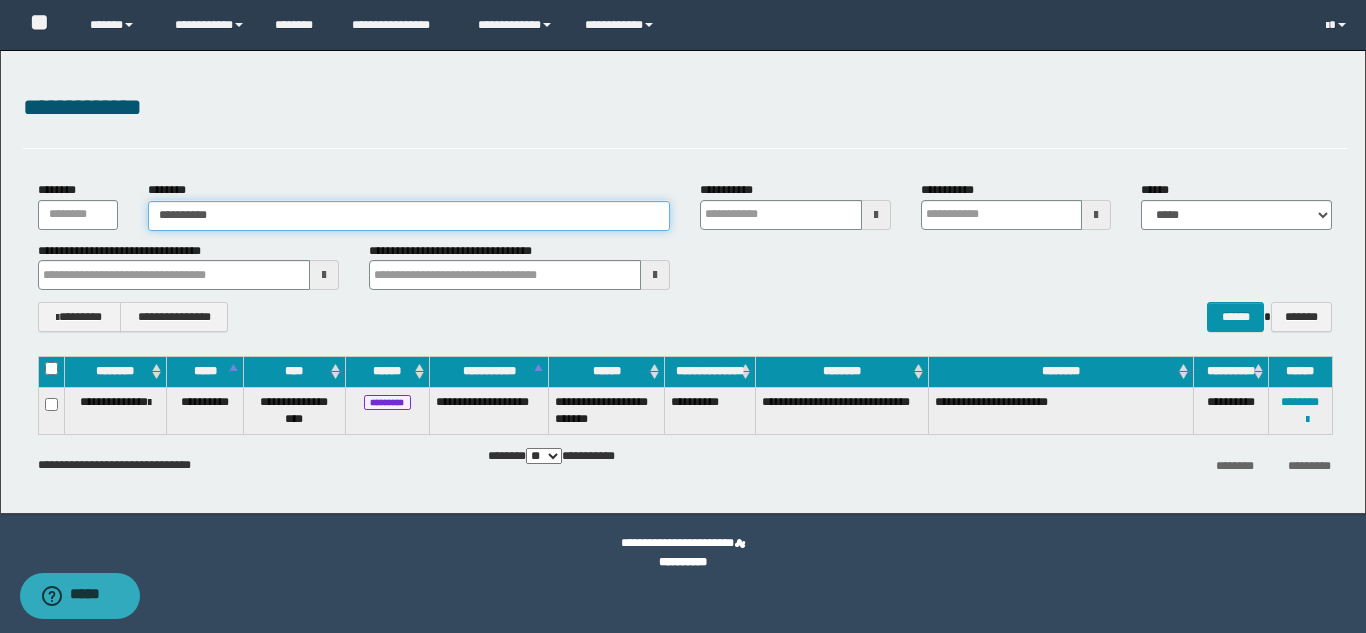 type on "**********" 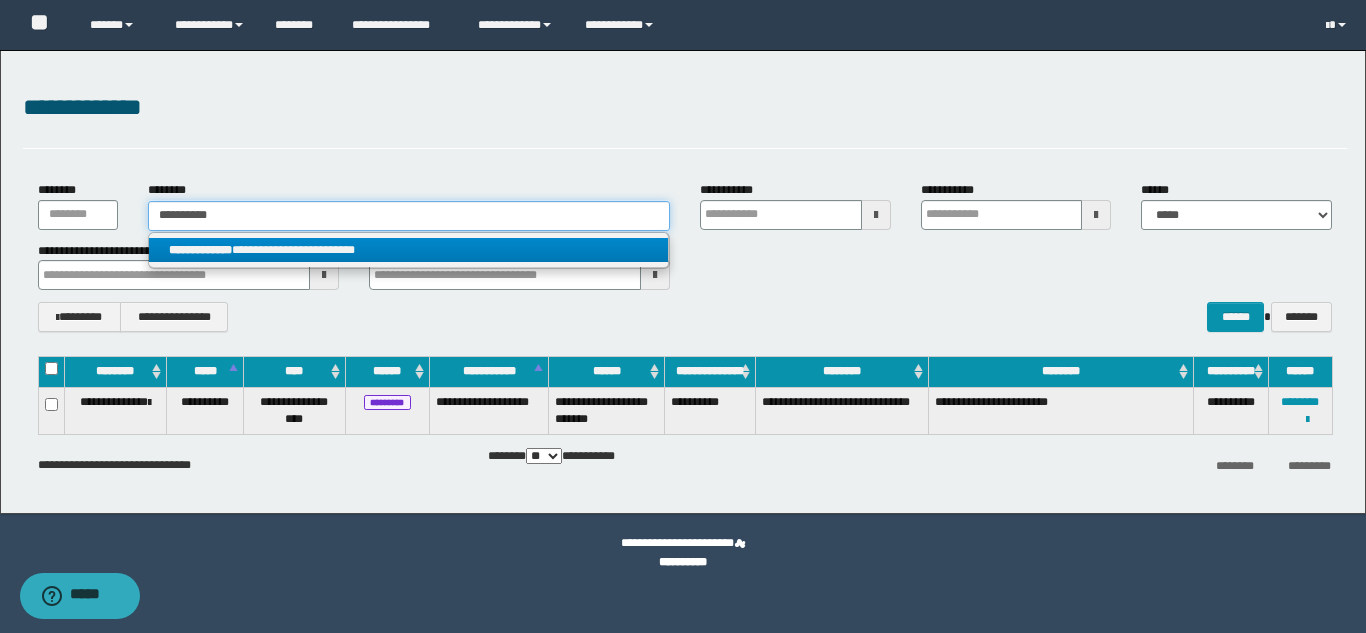 type on "**********" 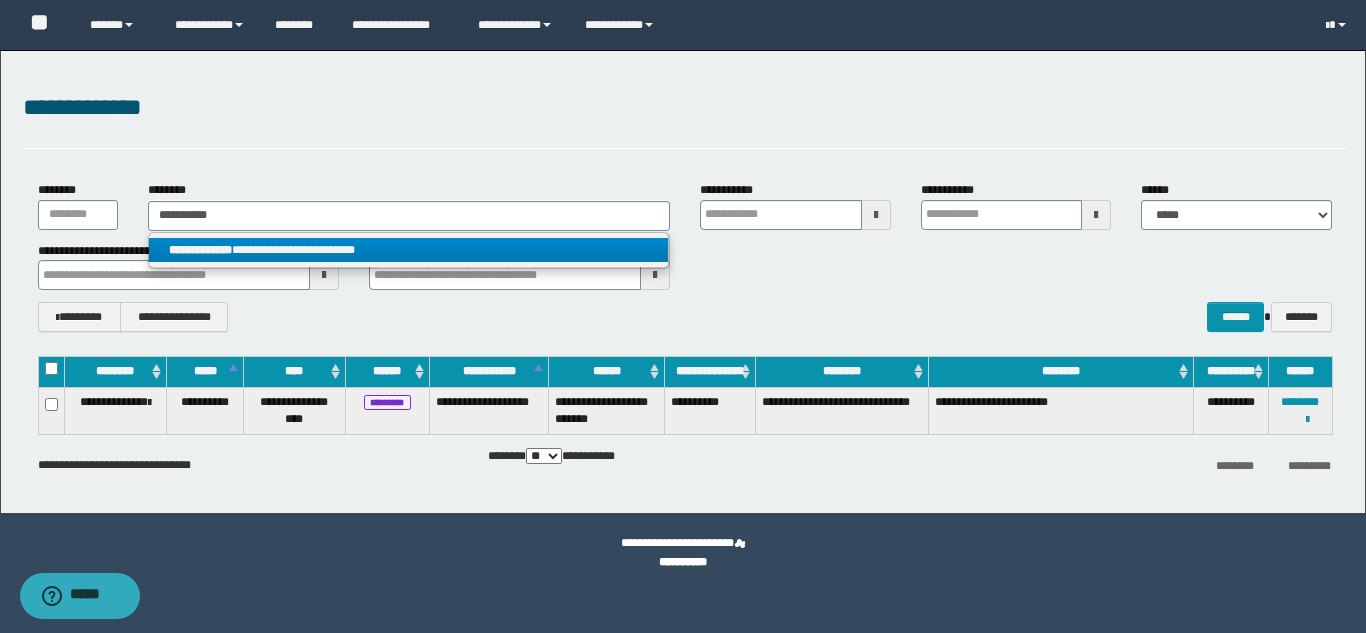 click on "**********" at bounding box center (408, 250) 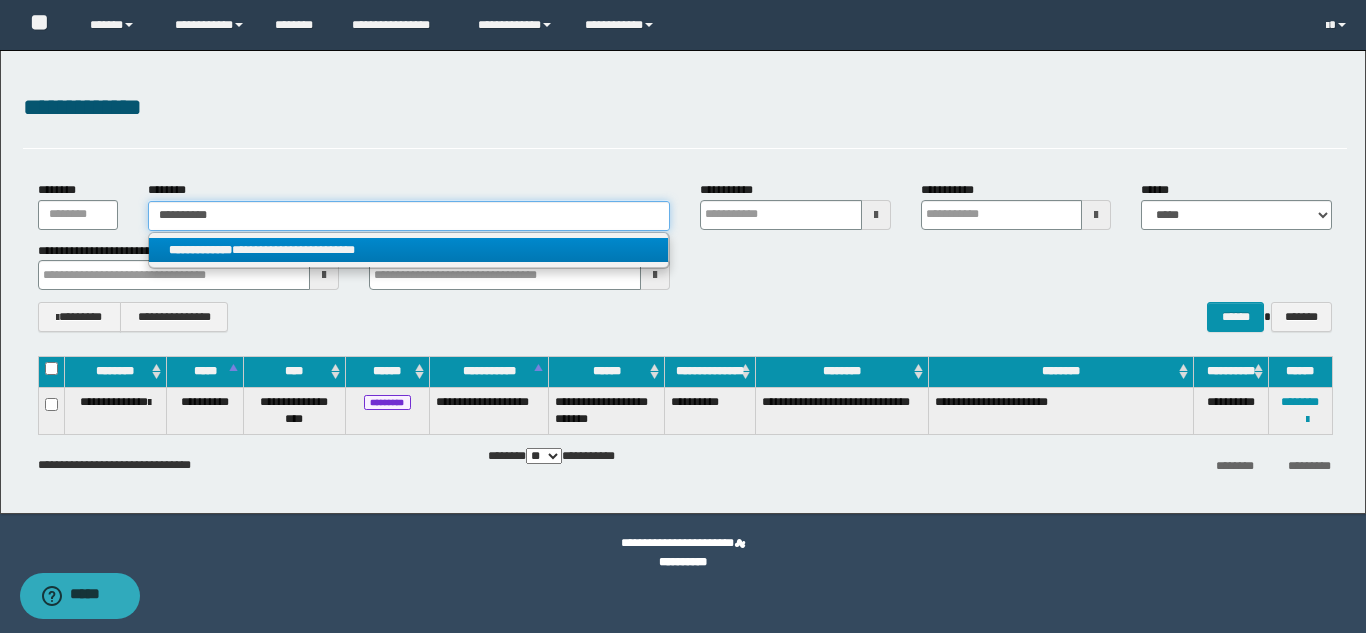 type 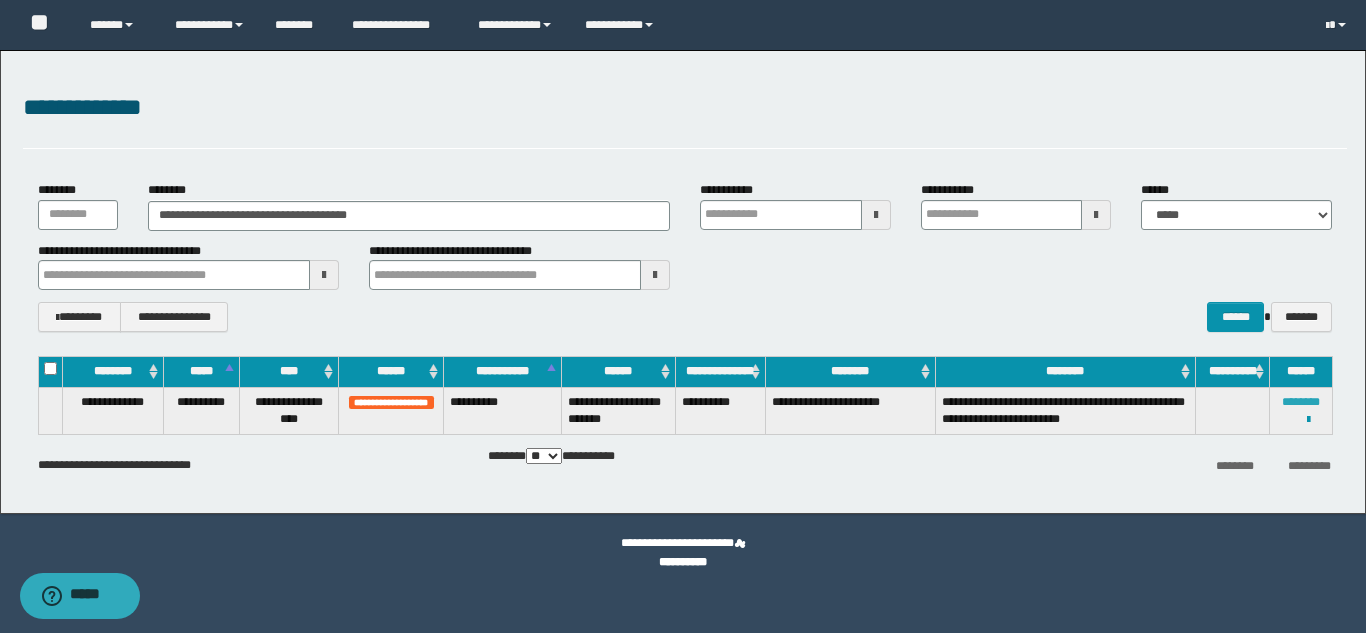 click on "********" at bounding box center (1301, 402) 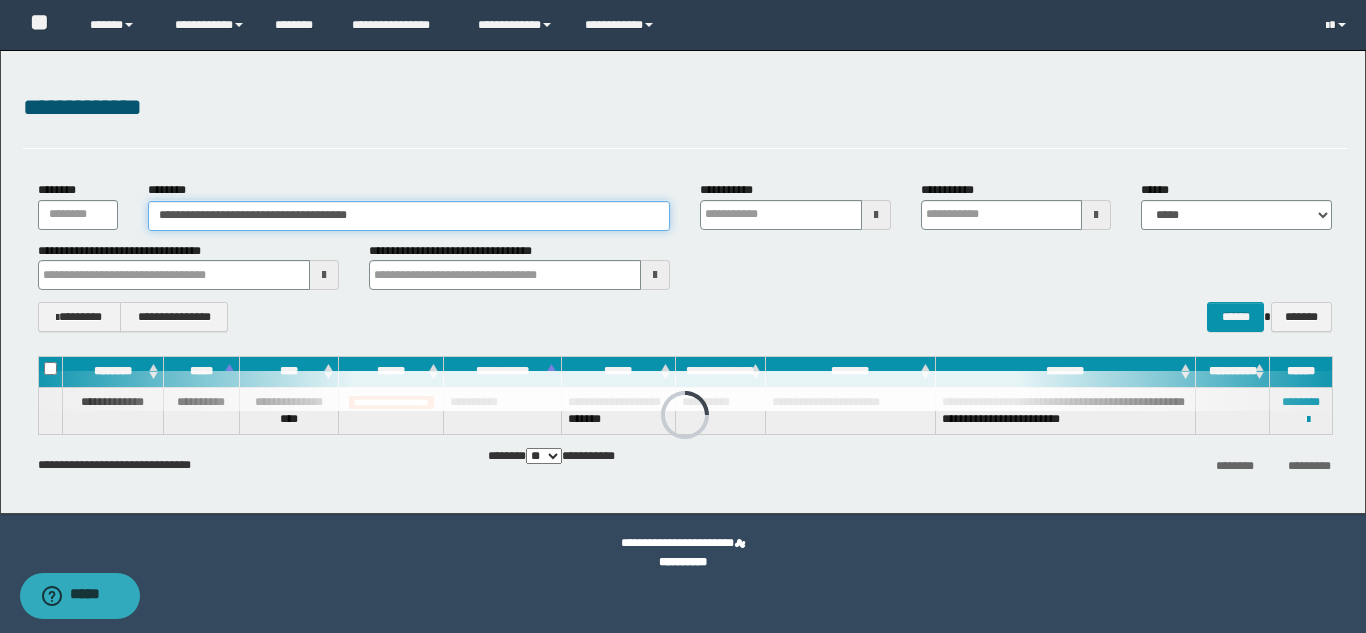 click on "**********" at bounding box center (409, 216) 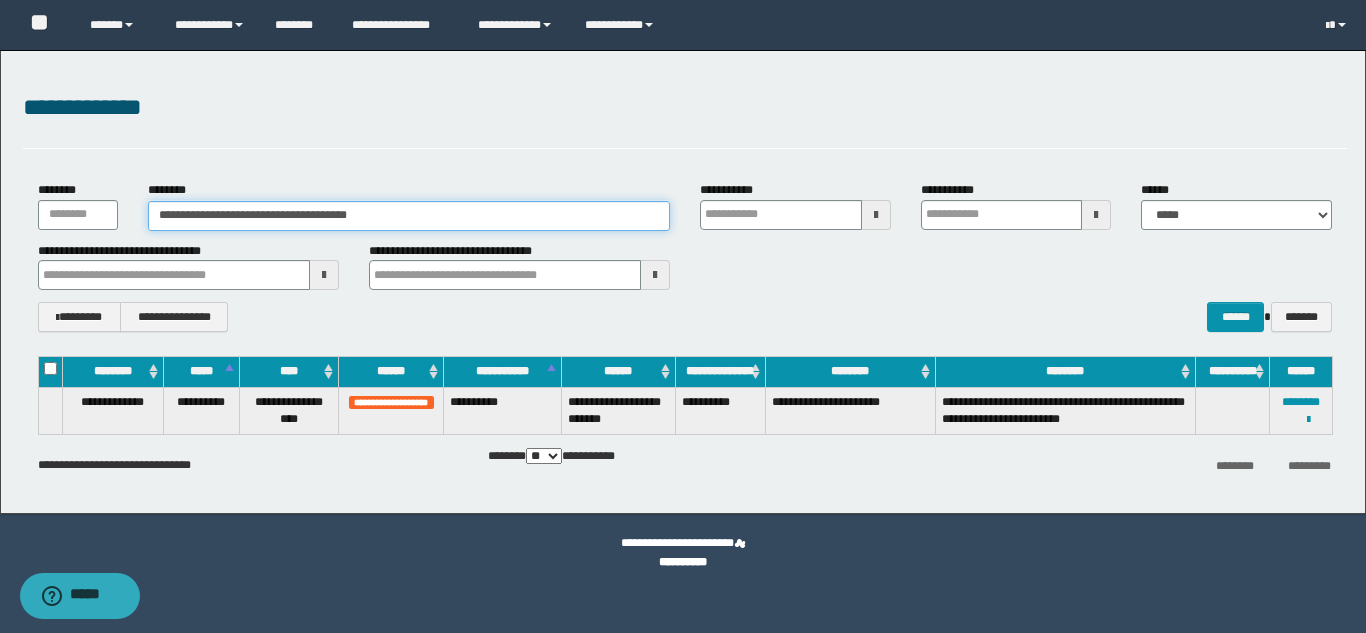 click on "**********" at bounding box center (409, 216) 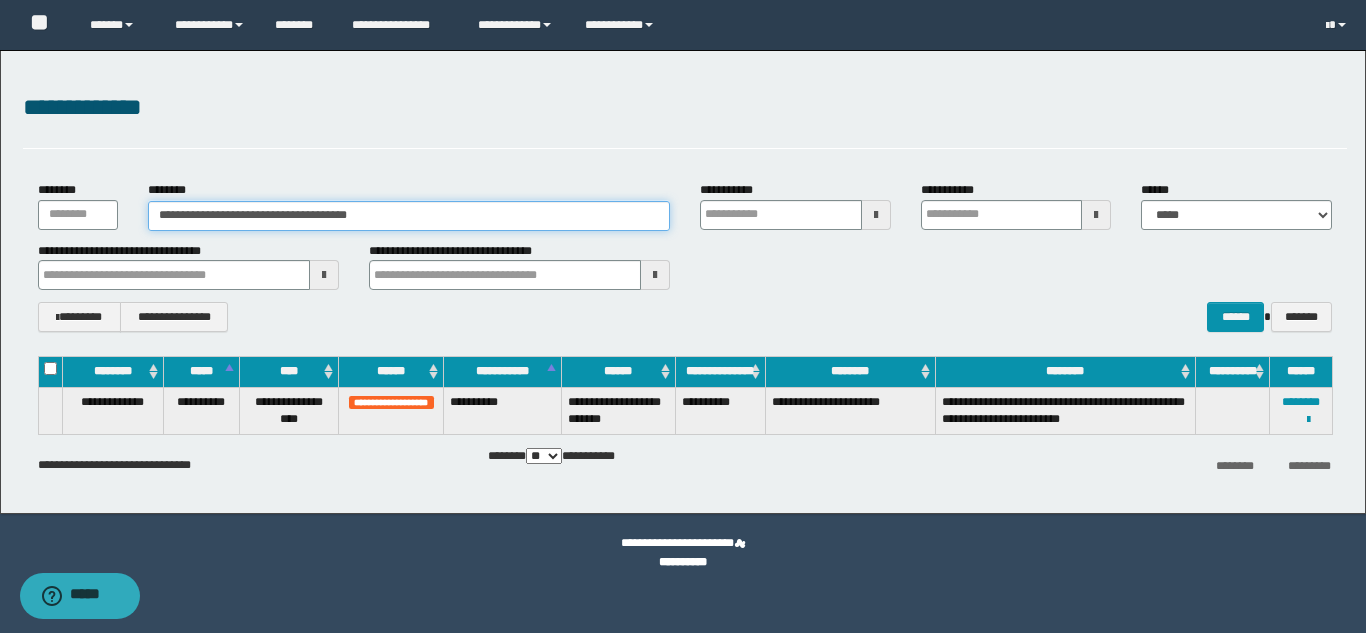 paste 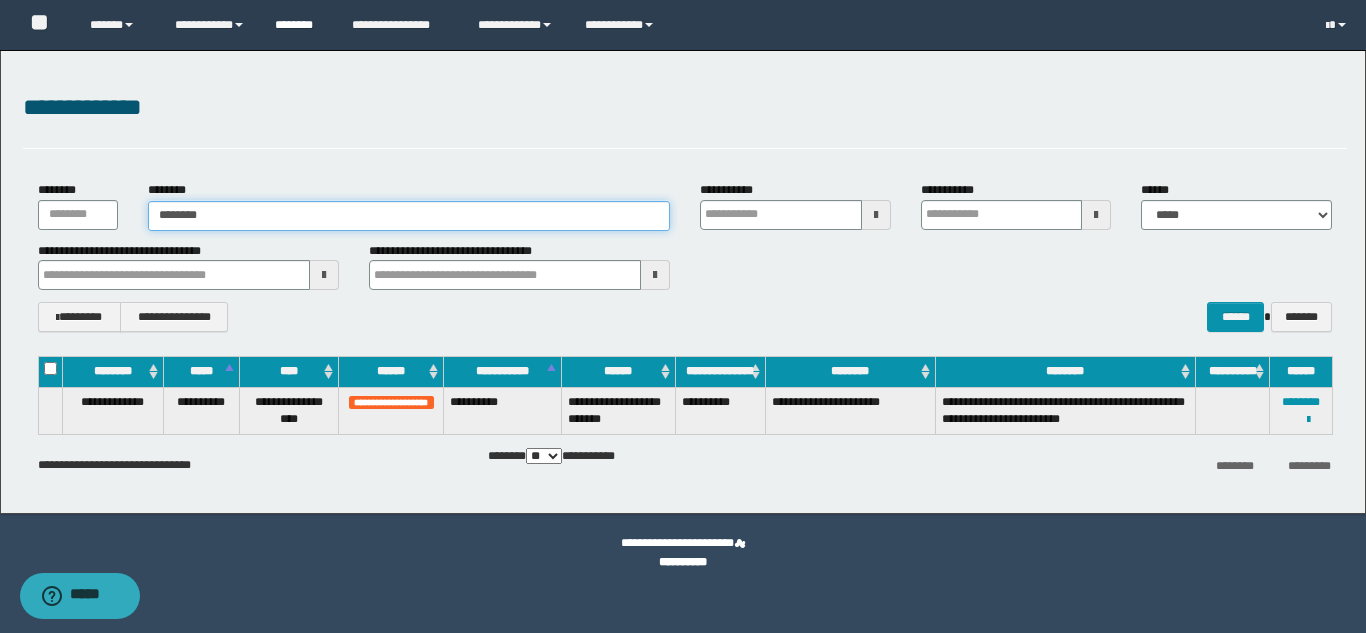 type on "********" 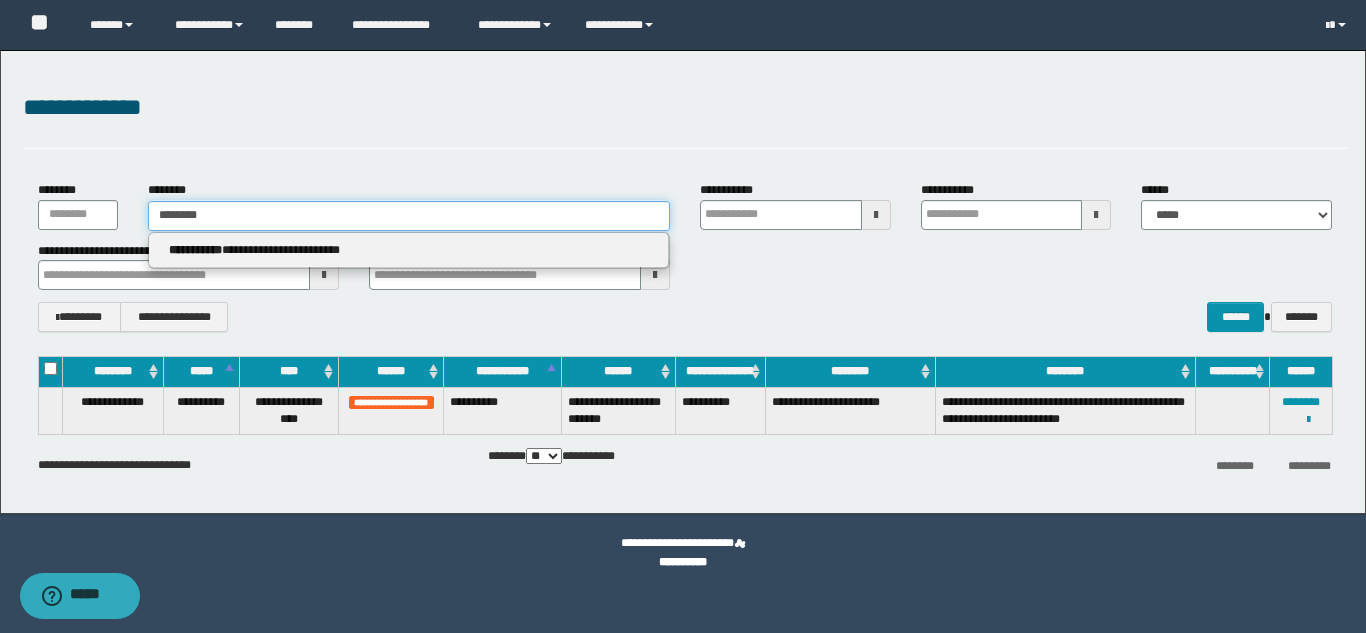 type on "********" 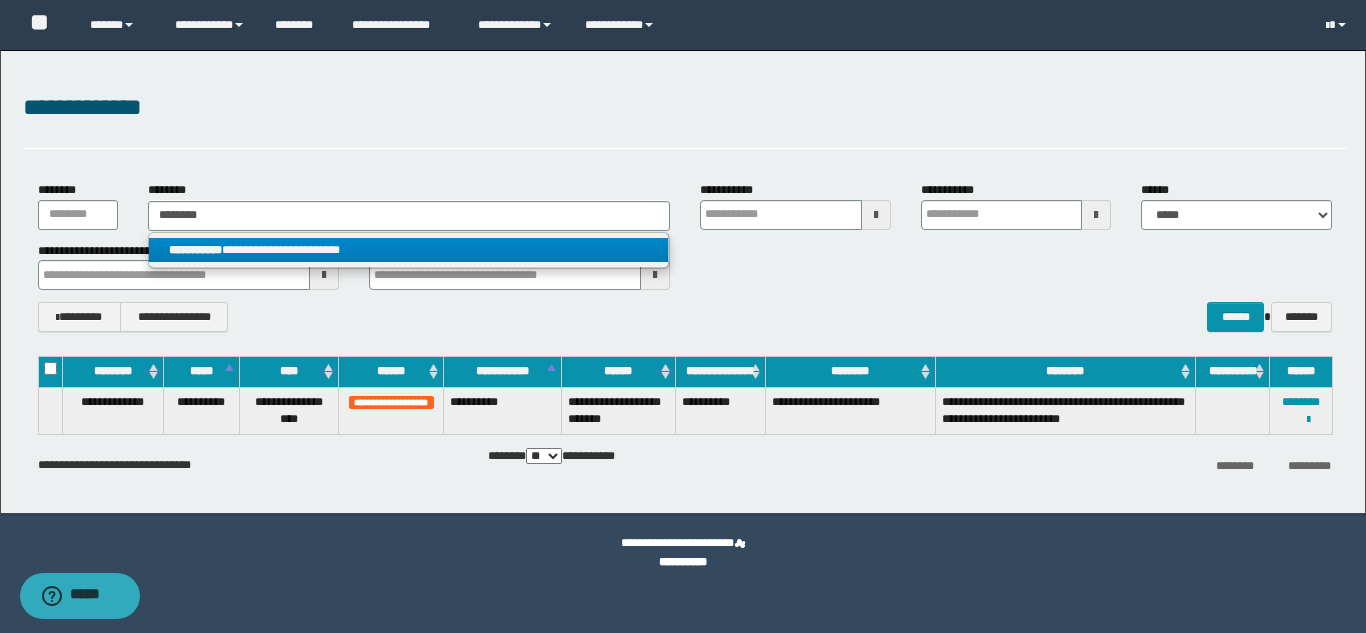 click on "**********" at bounding box center [408, 250] 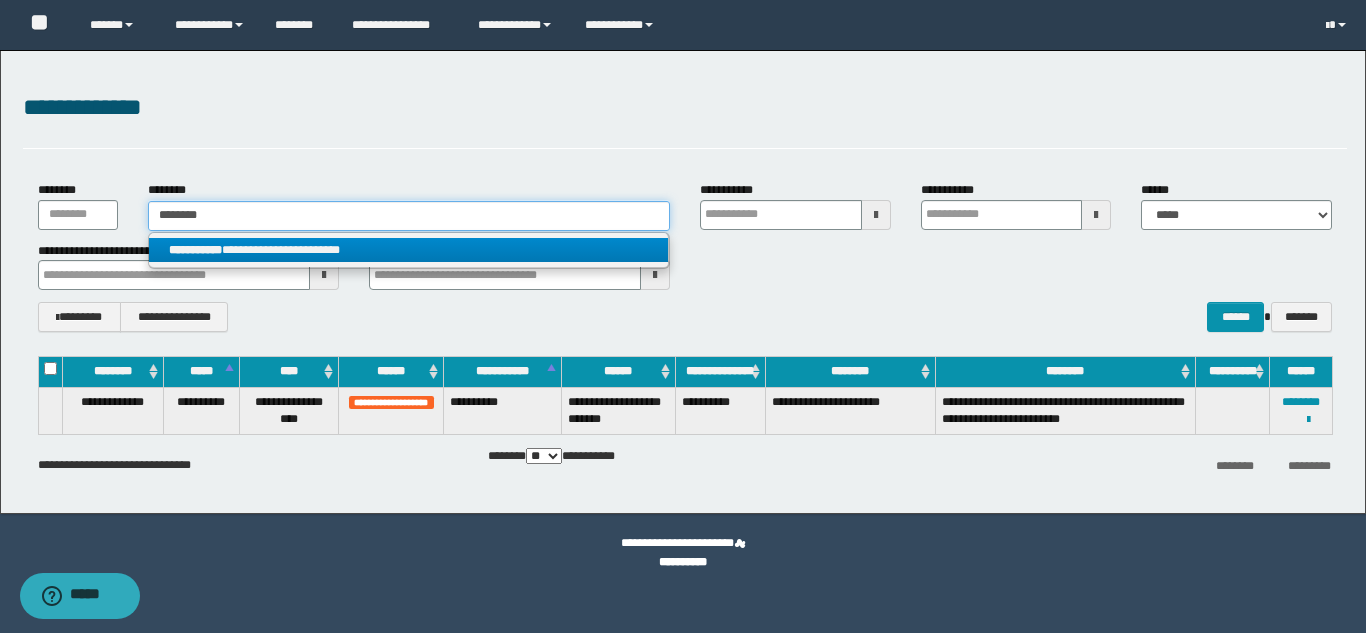 type 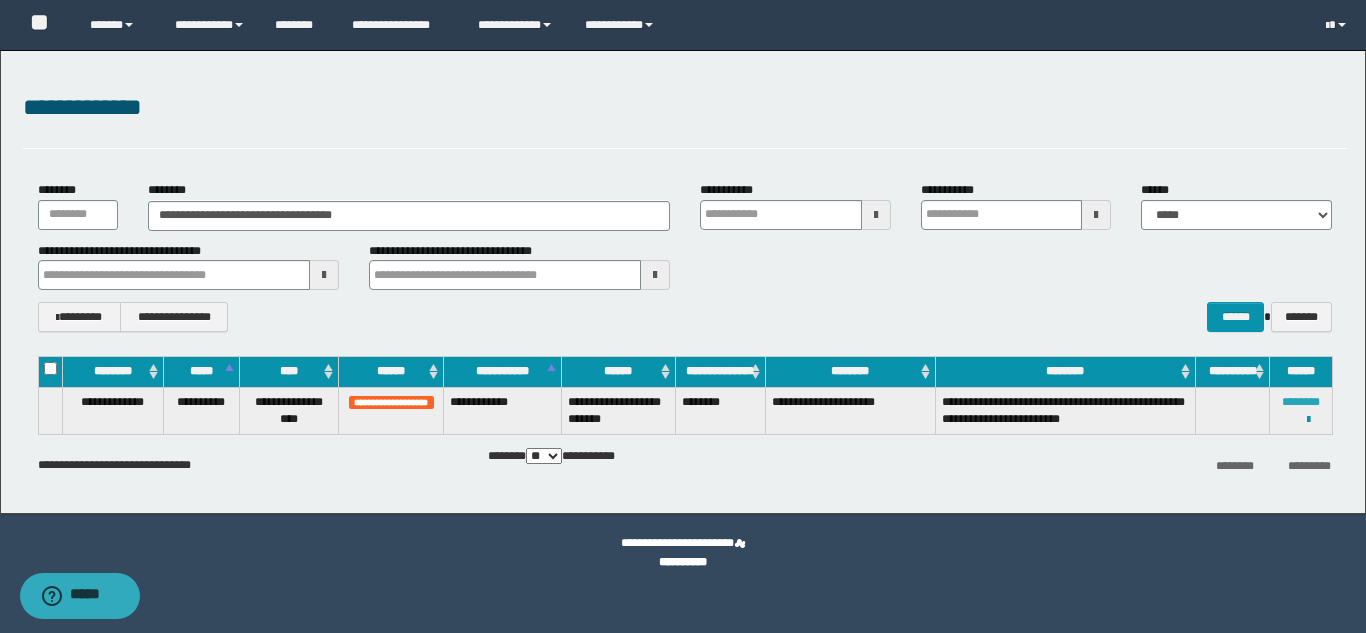 click on "********" at bounding box center [1301, 402] 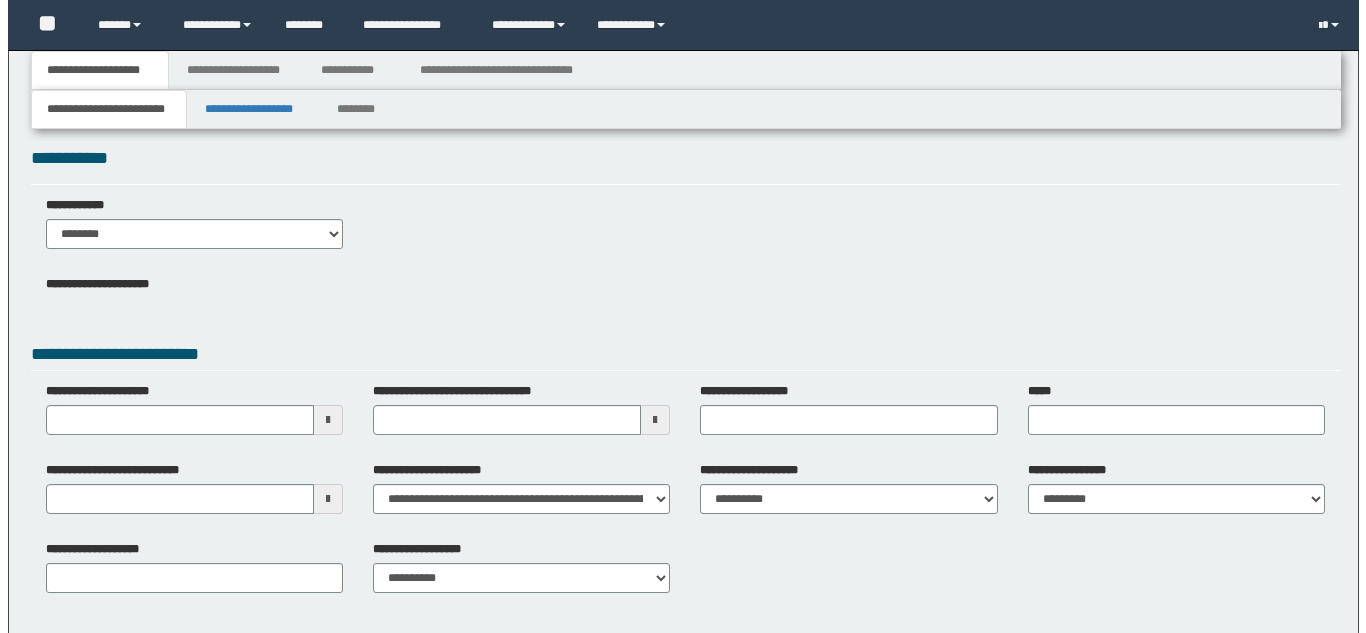 scroll, scrollTop: 0, scrollLeft: 0, axis: both 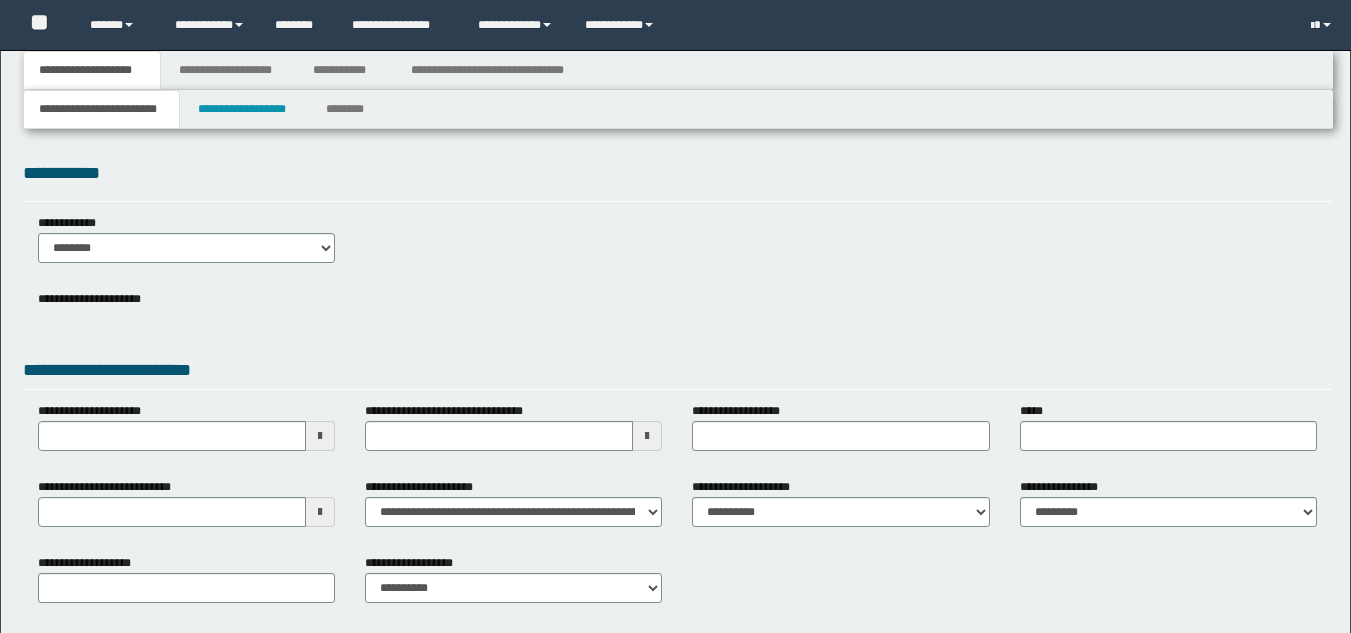 type 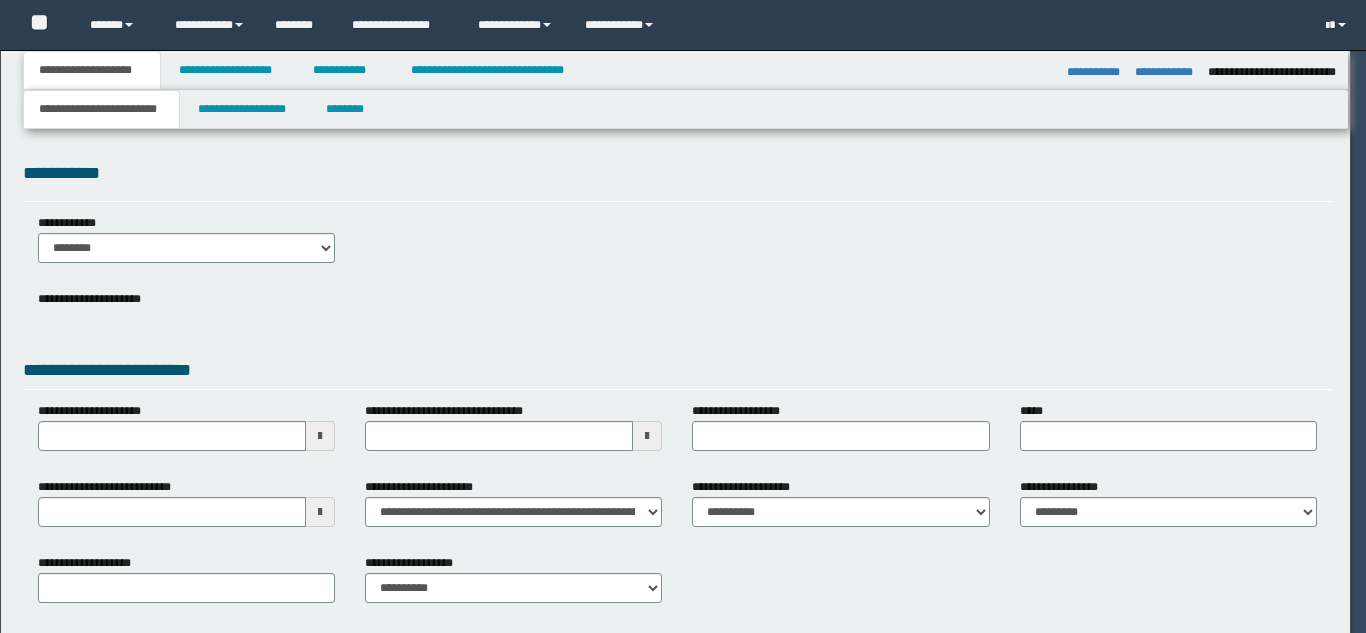type on "**********" 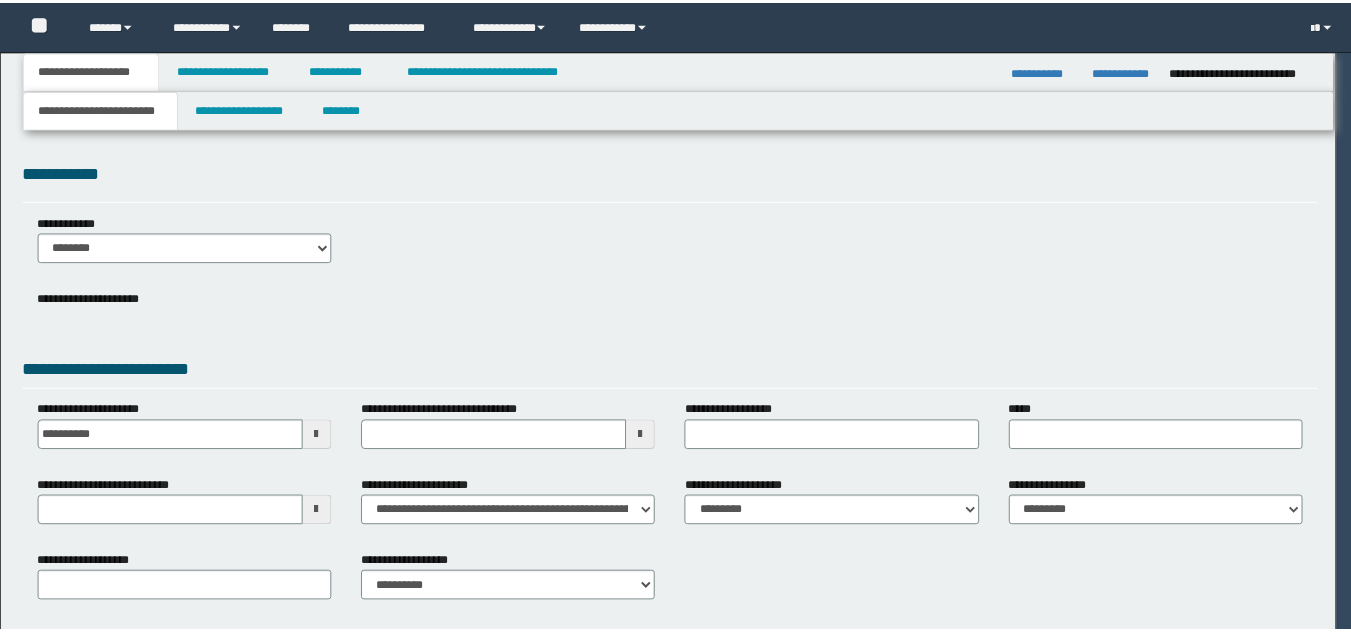 scroll, scrollTop: 0, scrollLeft: 0, axis: both 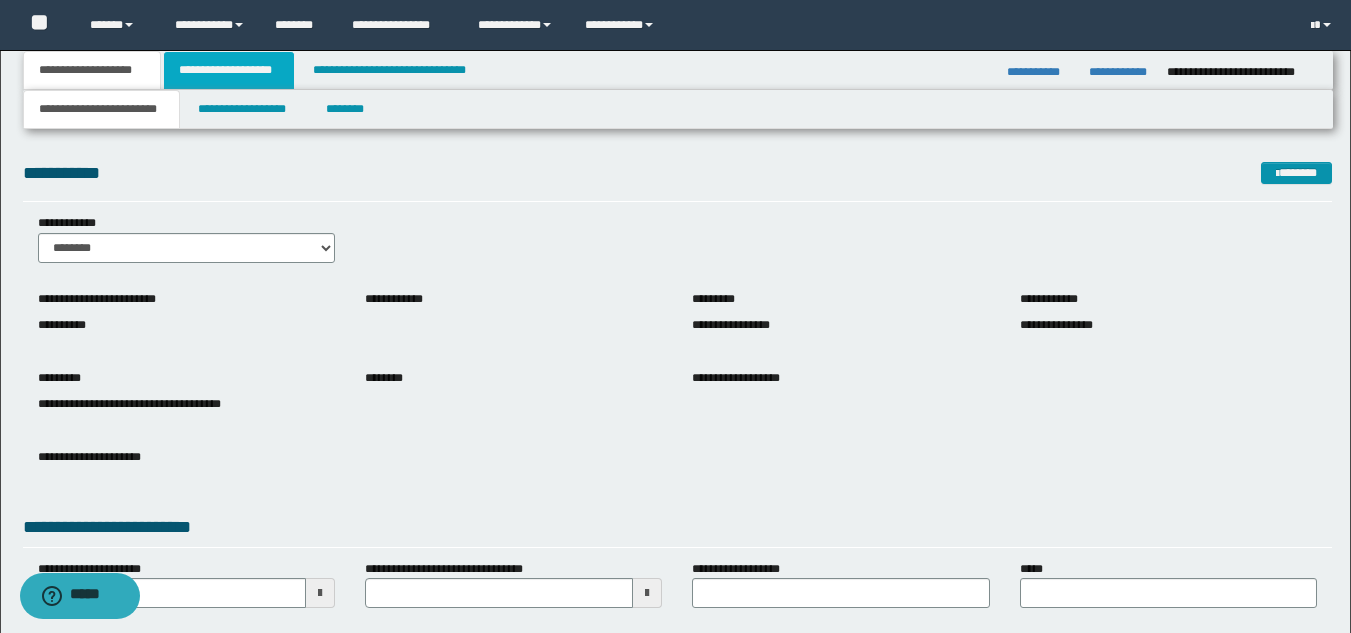 click on "**********" at bounding box center [229, 70] 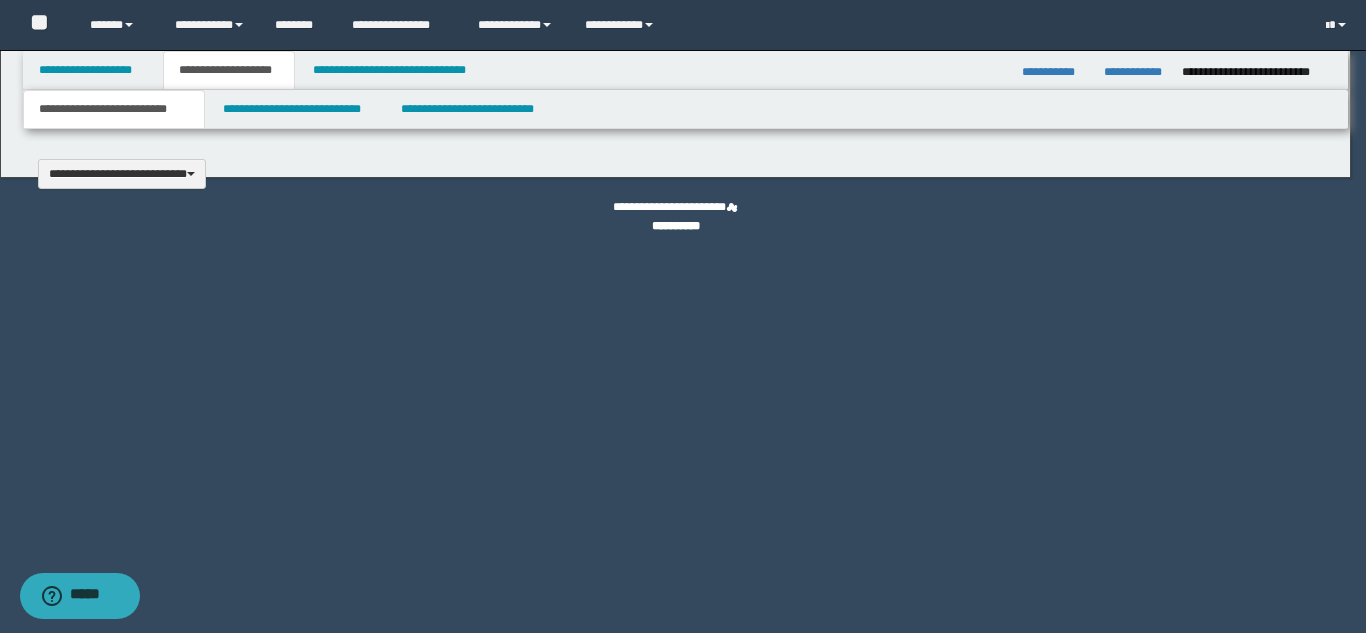 type 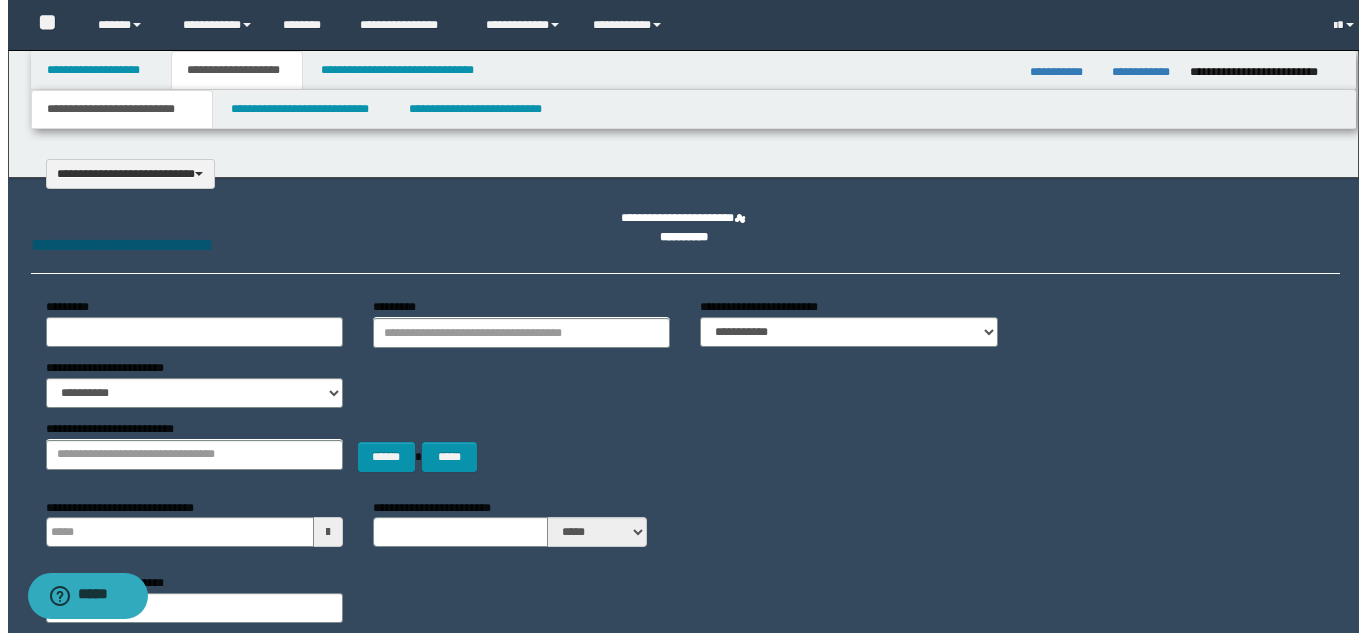 scroll, scrollTop: 0, scrollLeft: 0, axis: both 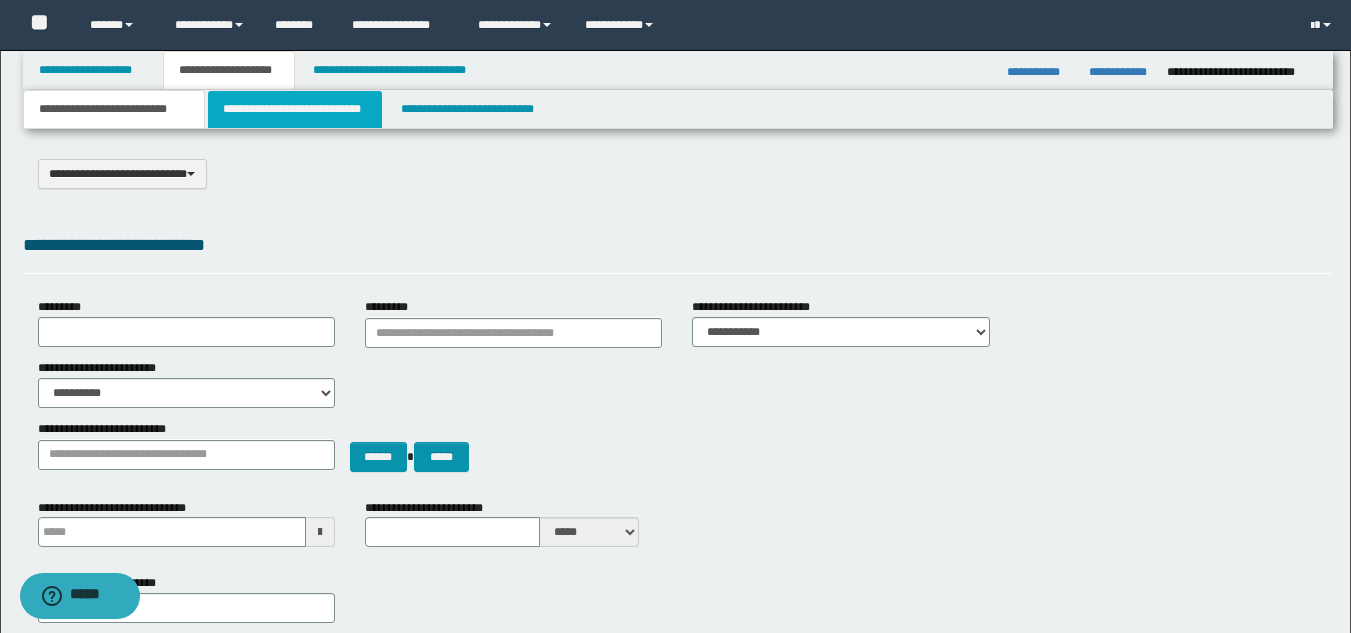 click on "**********" at bounding box center [295, 109] 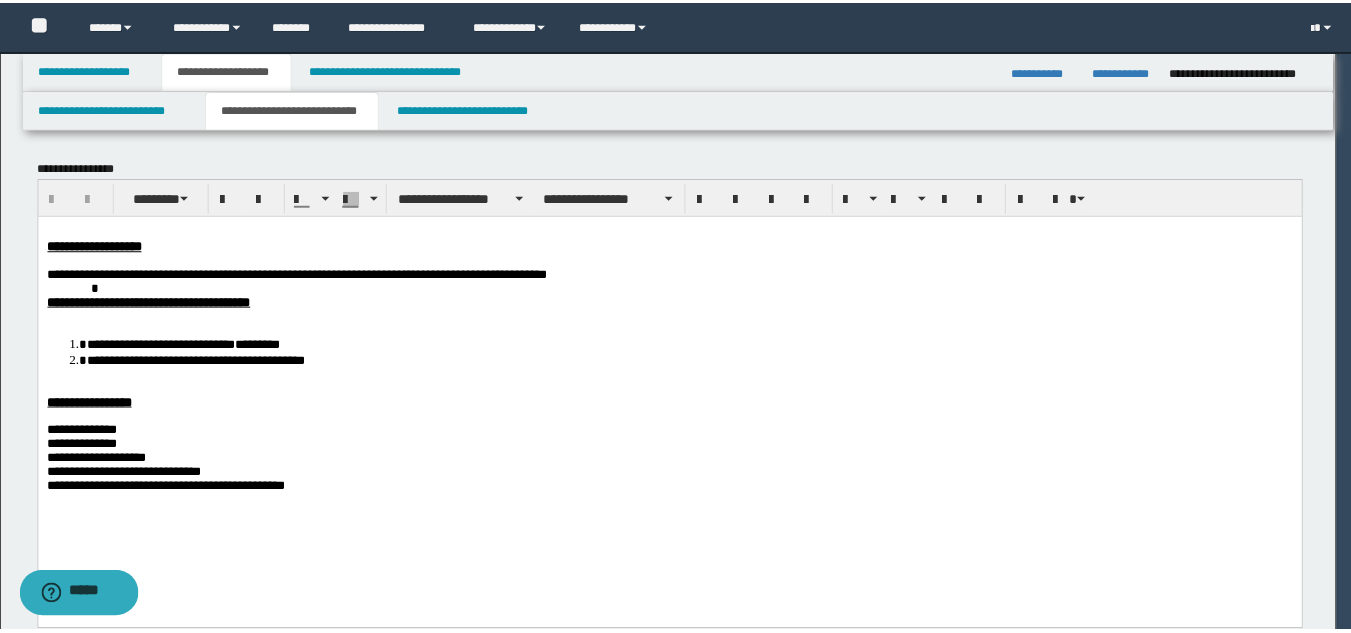 scroll, scrollTop: 0, scrollLeft: 0, axis: both 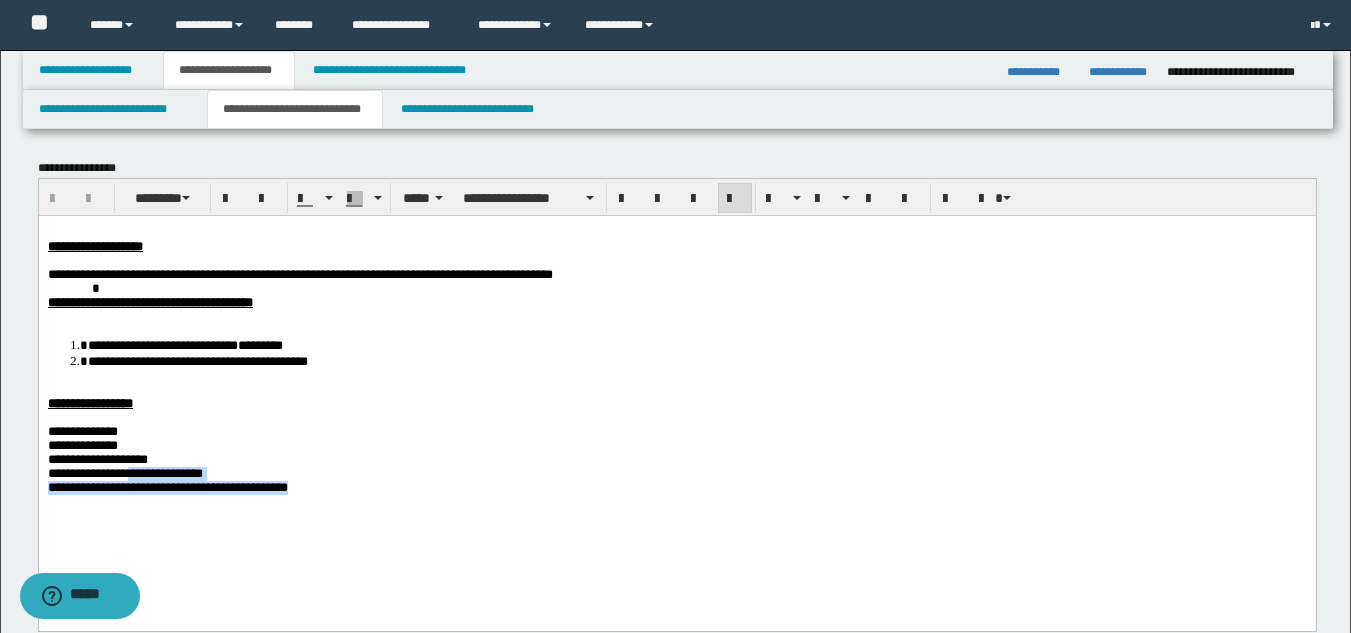 drag, startPoint x: 329, startPoint y: 515, endPoint x: 148, endPoint y: 491, distance: 182.58423 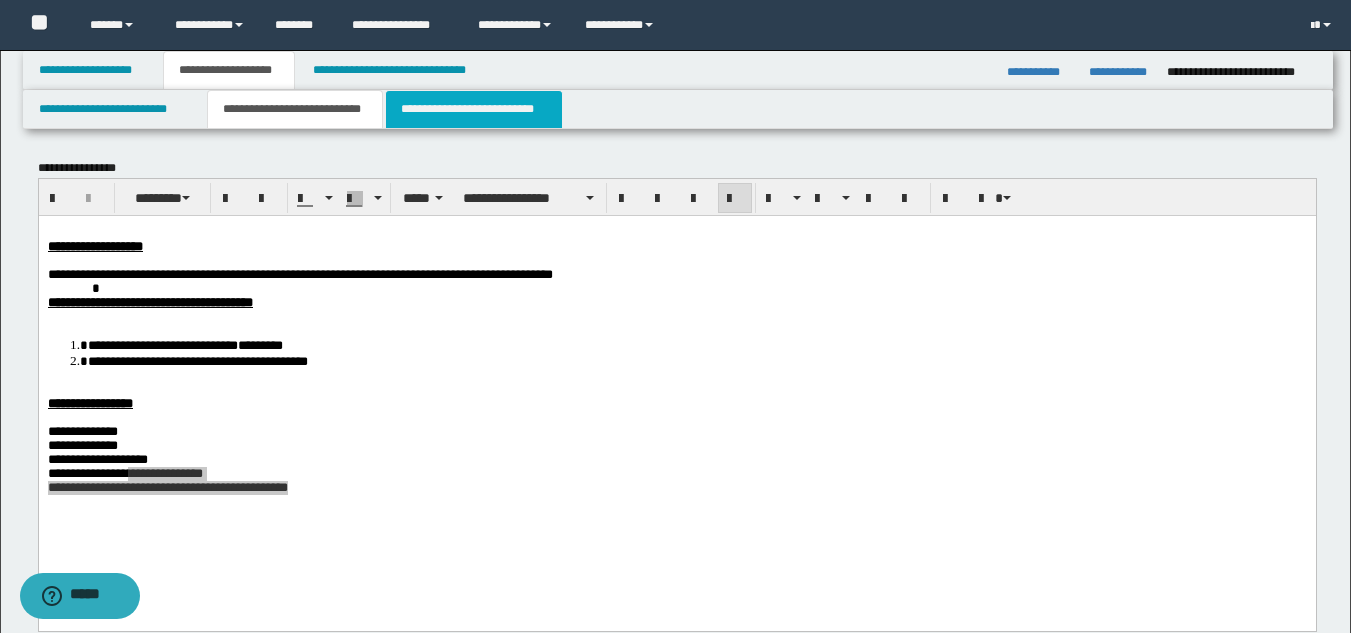 click on "**********" at bounding box center (474, 109) 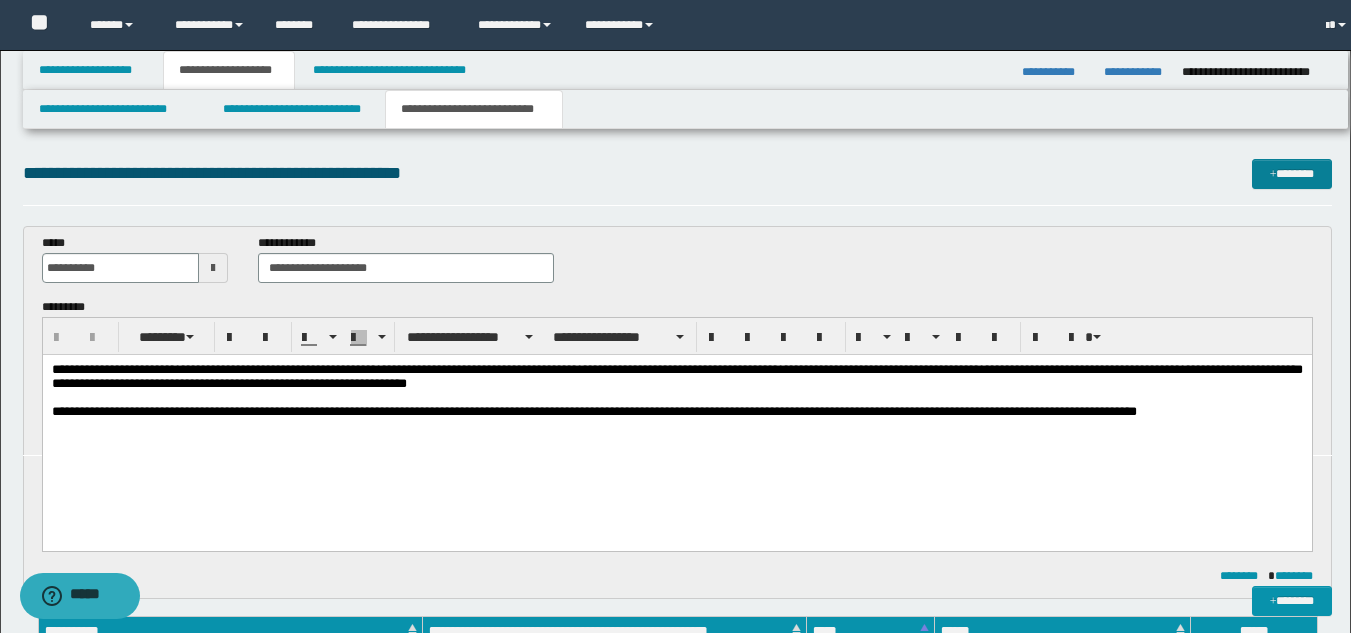 scroll, scrollTop: 0, scrollLeft: 0, axis: both 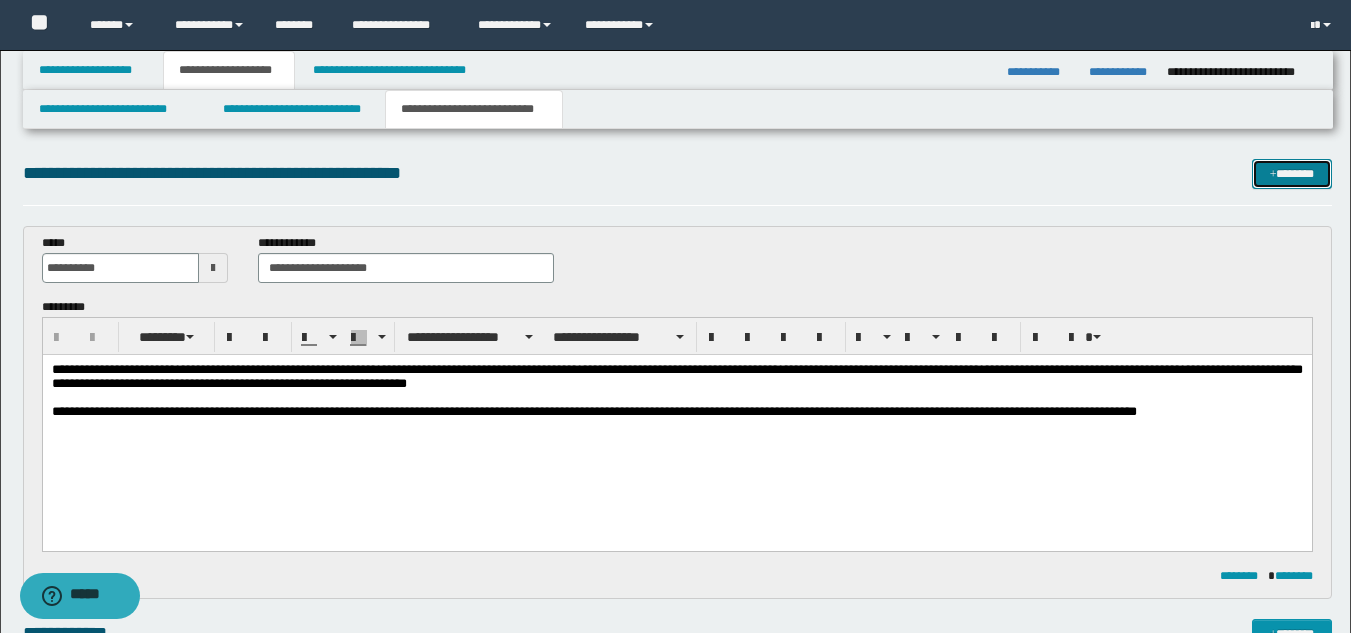 click on "*******" at bounding box center (1292, 174) 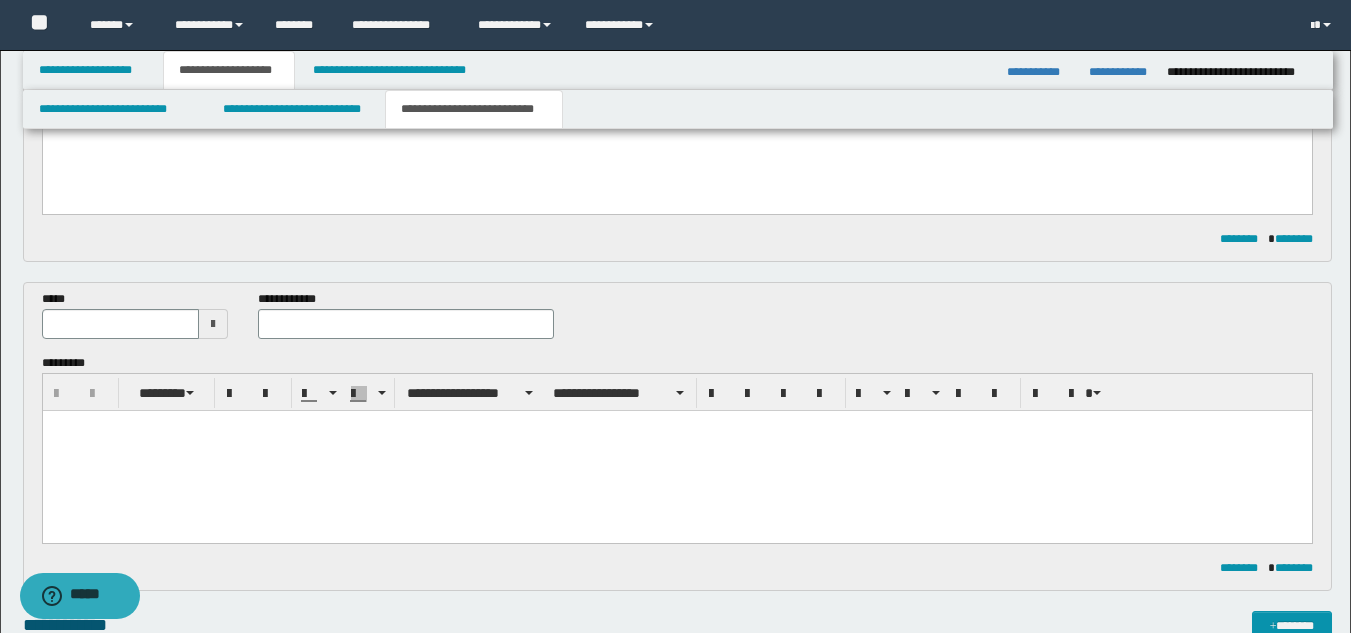 scroll, scrollTop: 346, scrollLeft: 0, axis: vertical 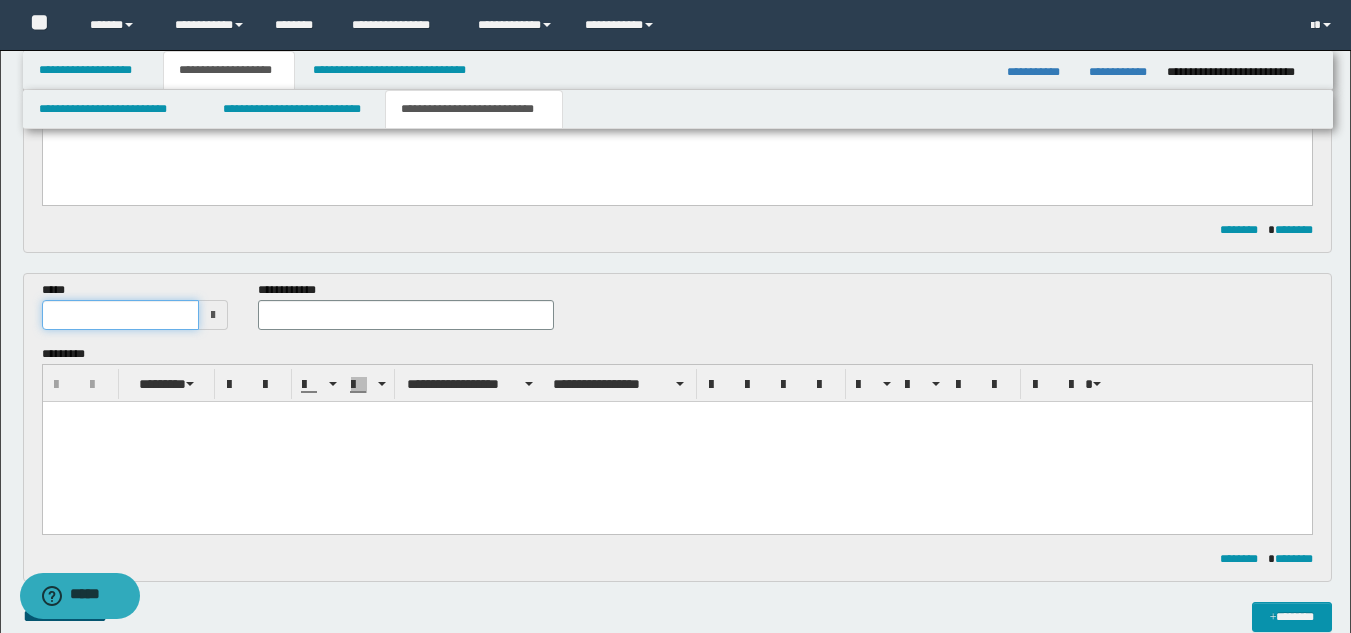 click at bounding box center (121, 315) 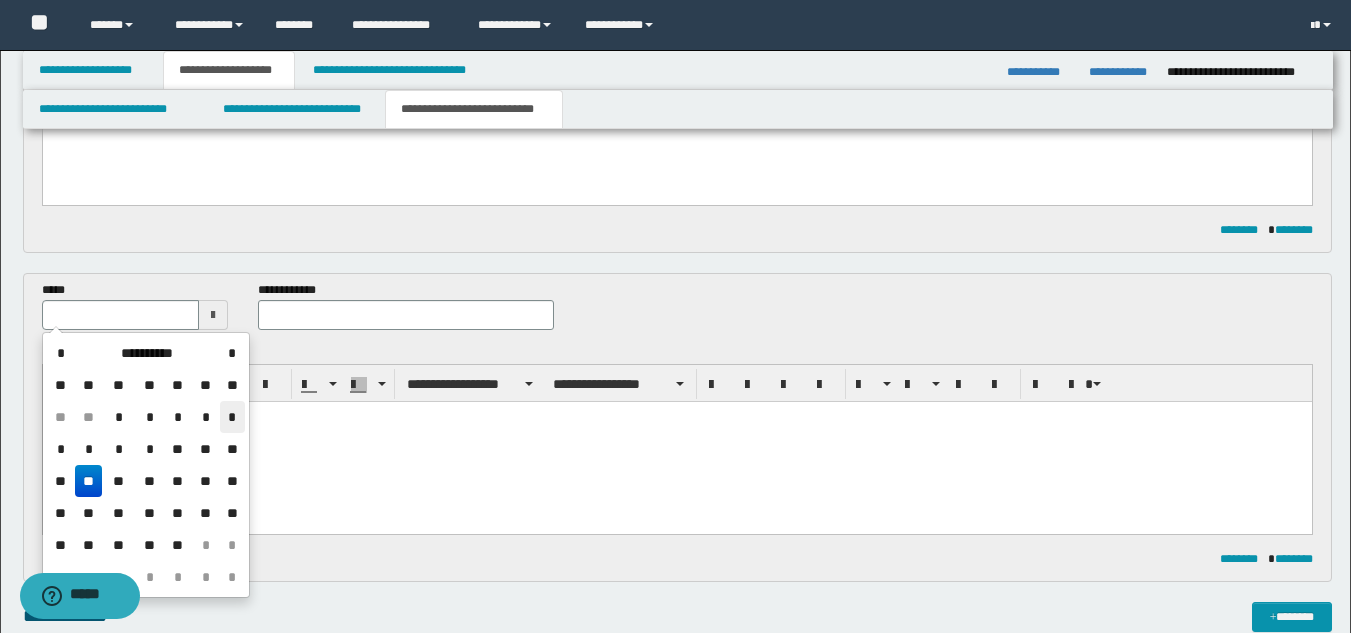 click on "*" at bounding box center (232, 417) 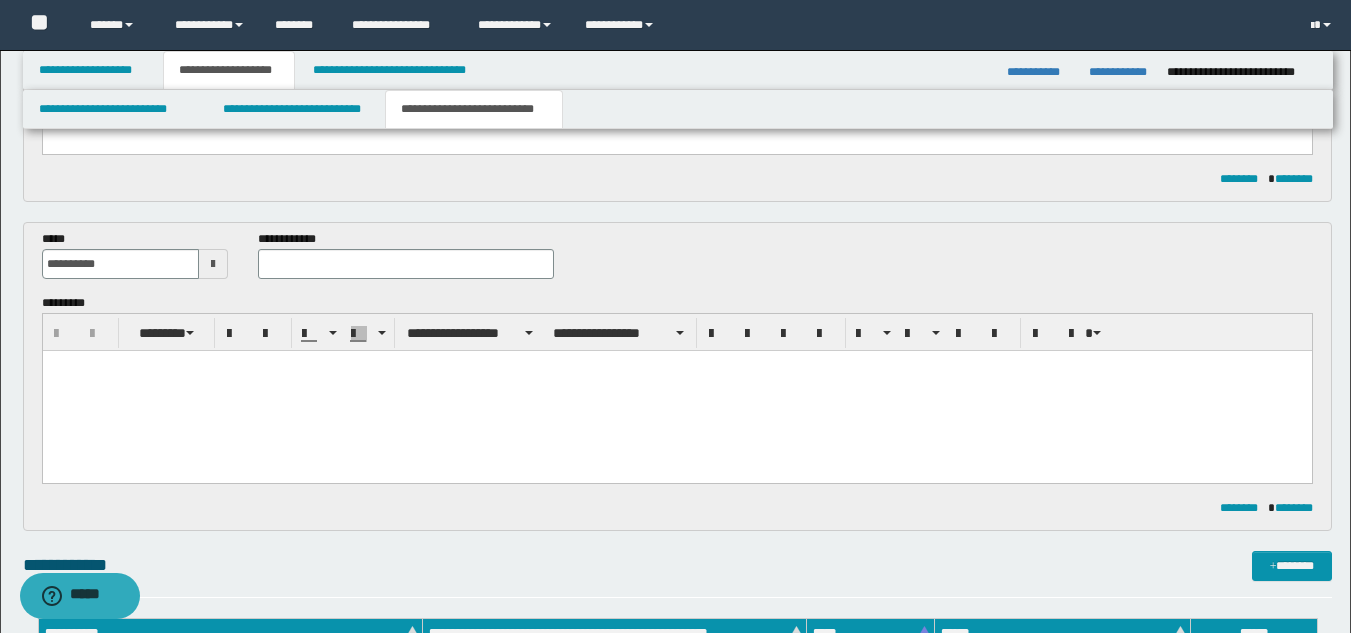 scroll, scrollTop: 446, scrollLeft: 0, axis: vertical 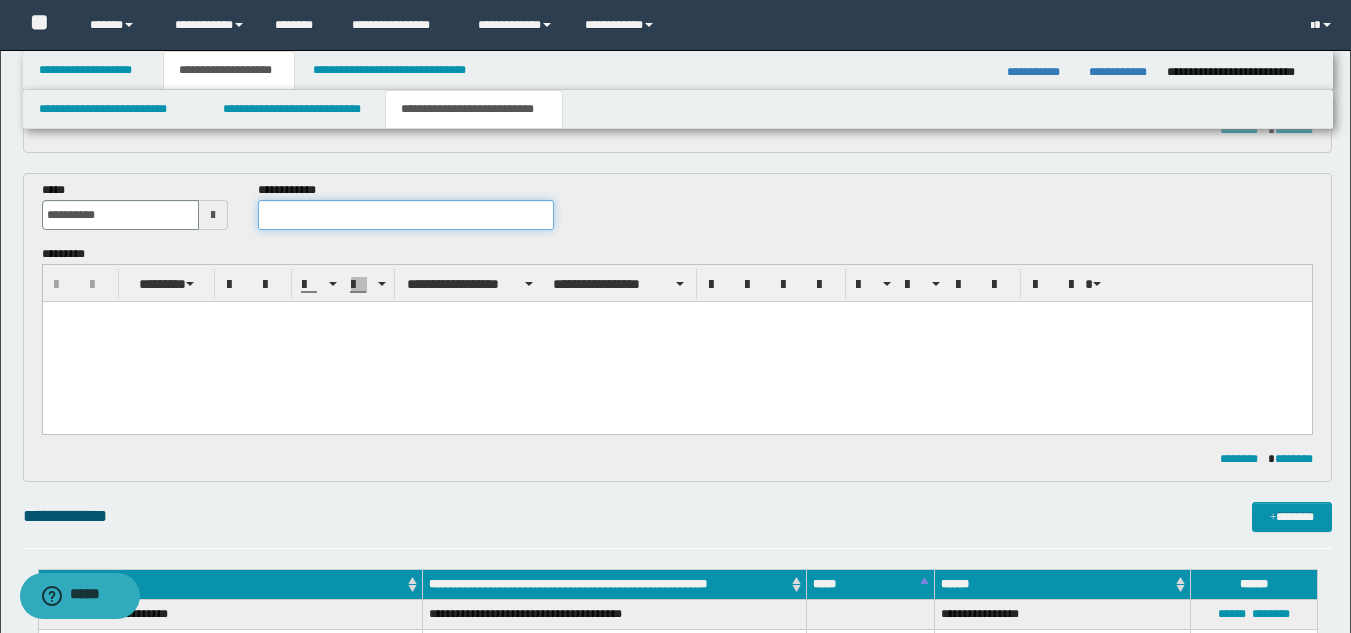 click at bounding box center (405, 215) 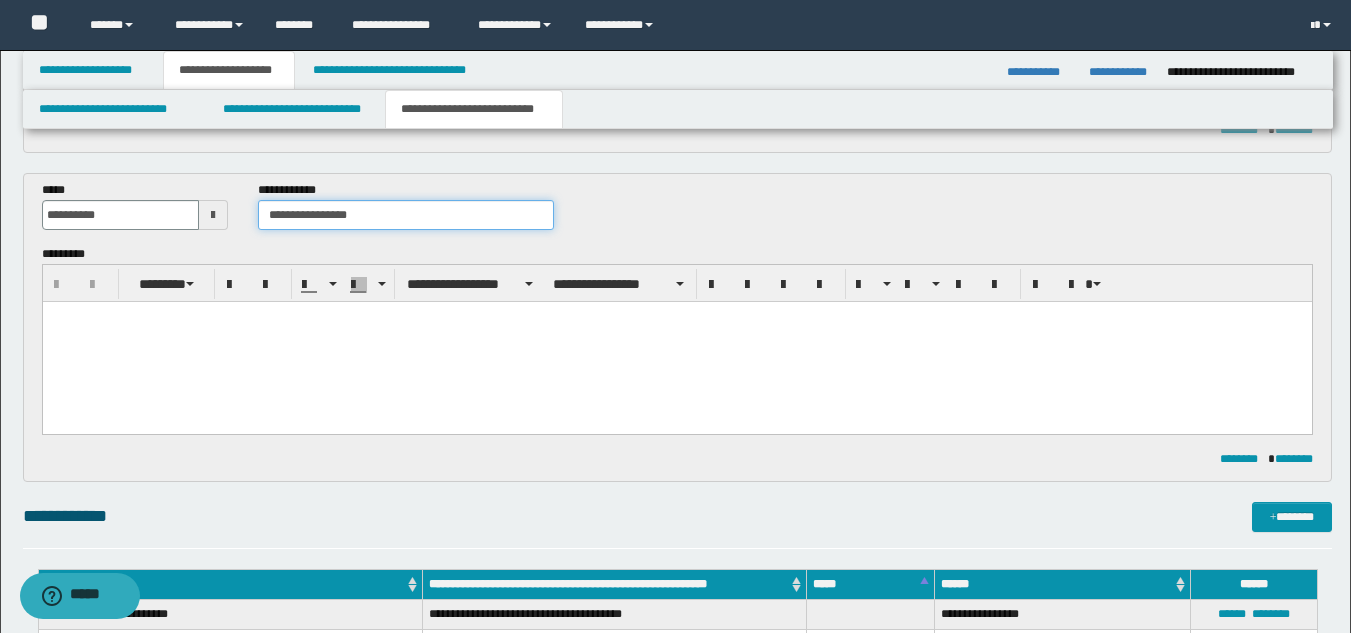 type on "**********" 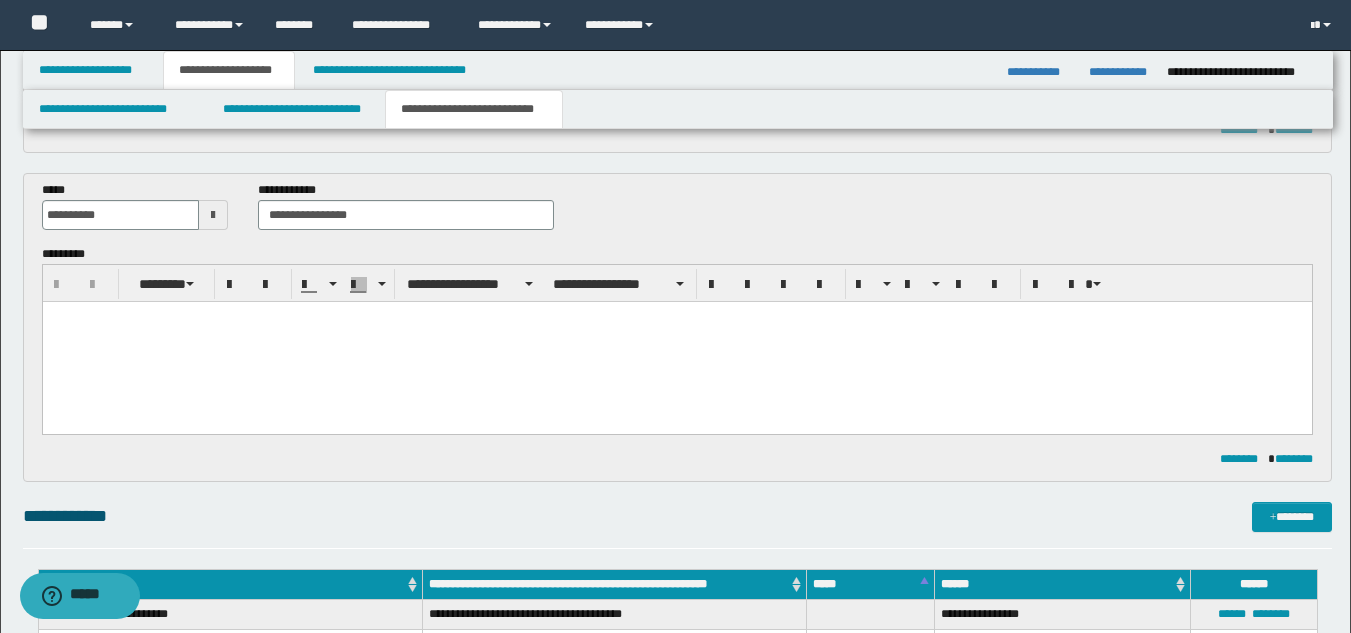click at bounding box center [676, 341] 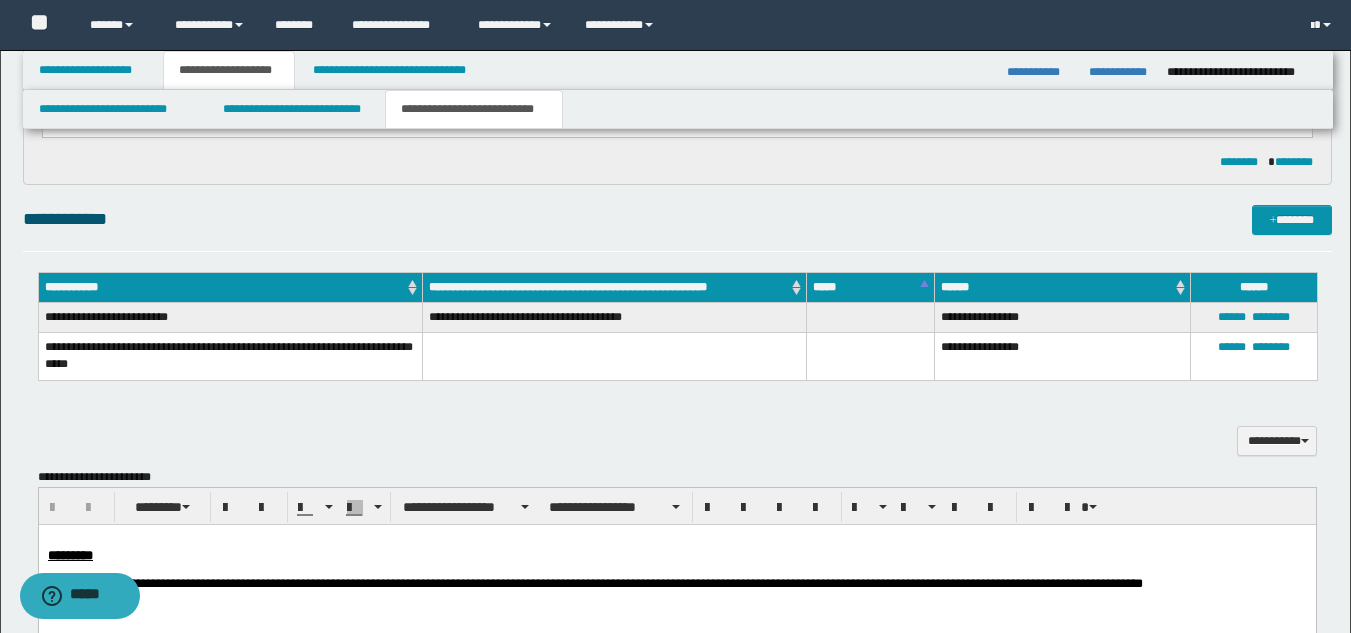 scroll, scrollTop: 846, scrollLeft: 0, axis: vertical 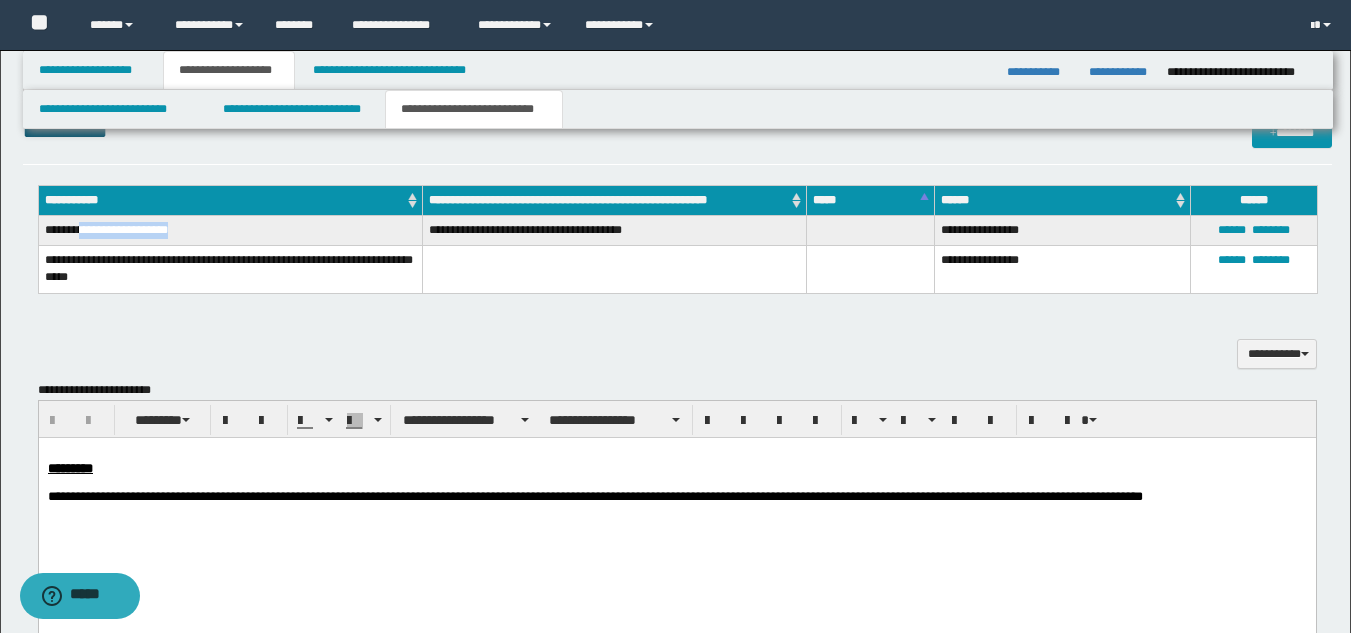 drag, startPoint x: 84, startPoint y: 230, endPoint x: 184, endPoint y: 231, distance: 100.005 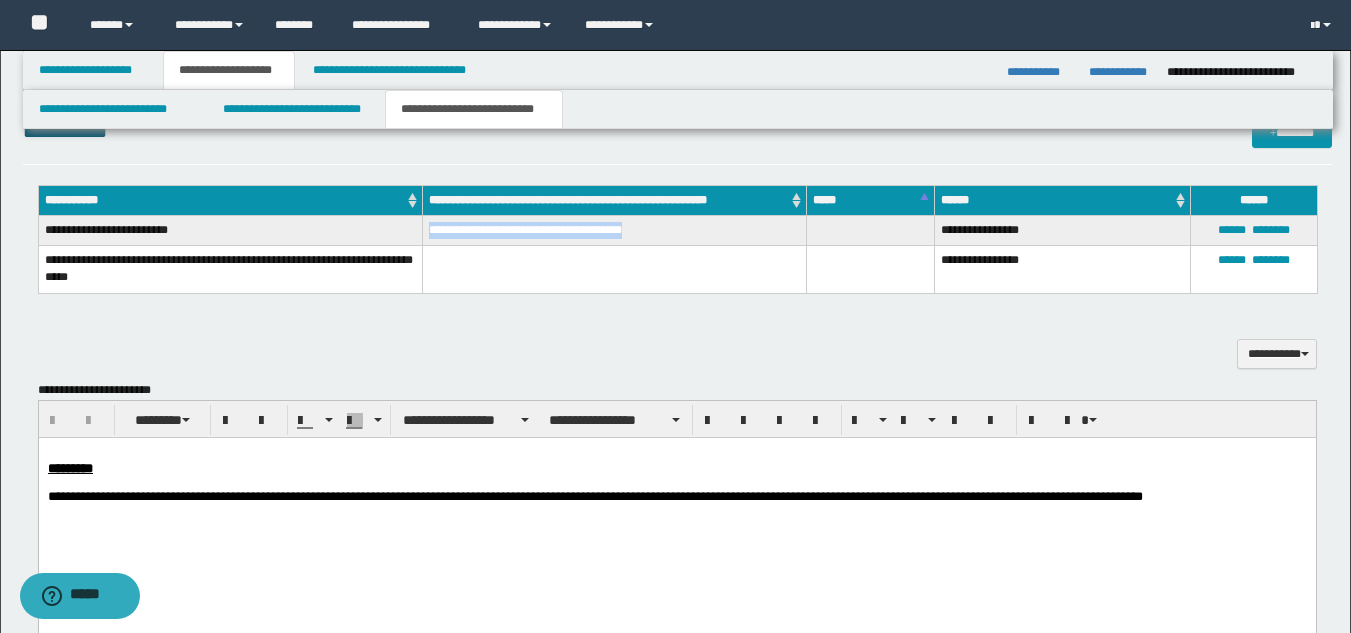 drag, startPoint x: 429, startPoint y: 231, endPoint x: 658, endPoint y: 235, distance: 229.03493 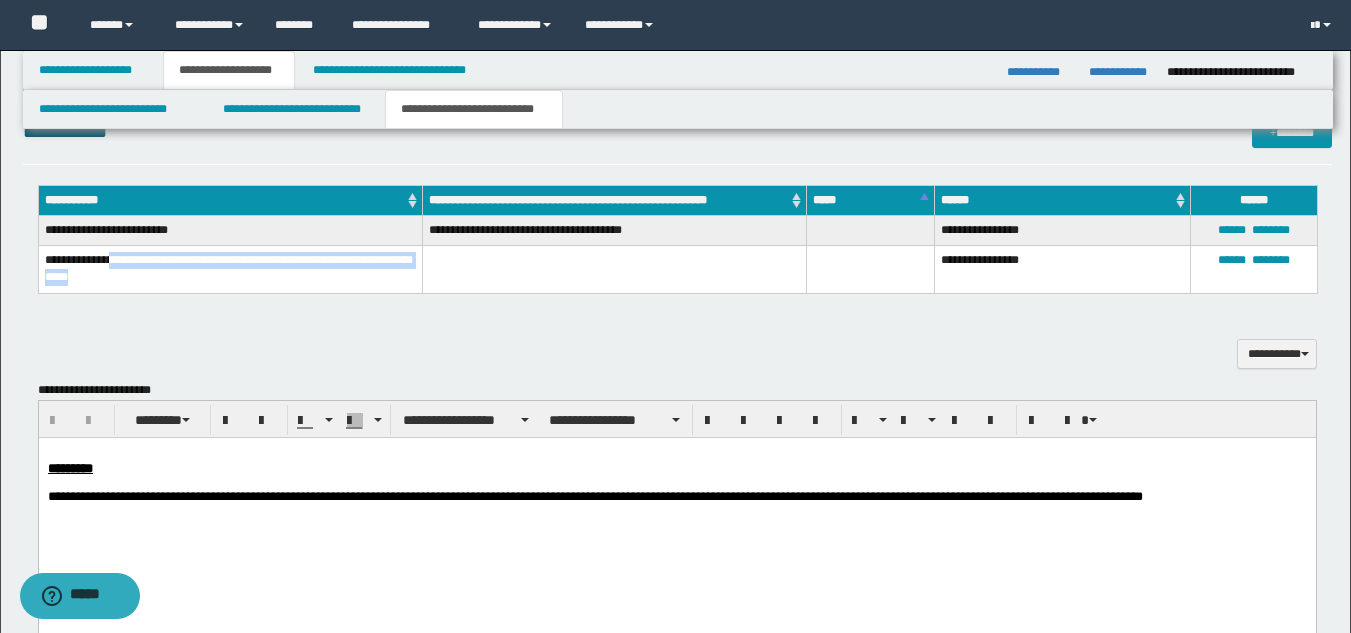 drag, startPoint x: 113, startPoint y: 262, endPoint x: 121, endPoint y: 278, distance: 17.888544 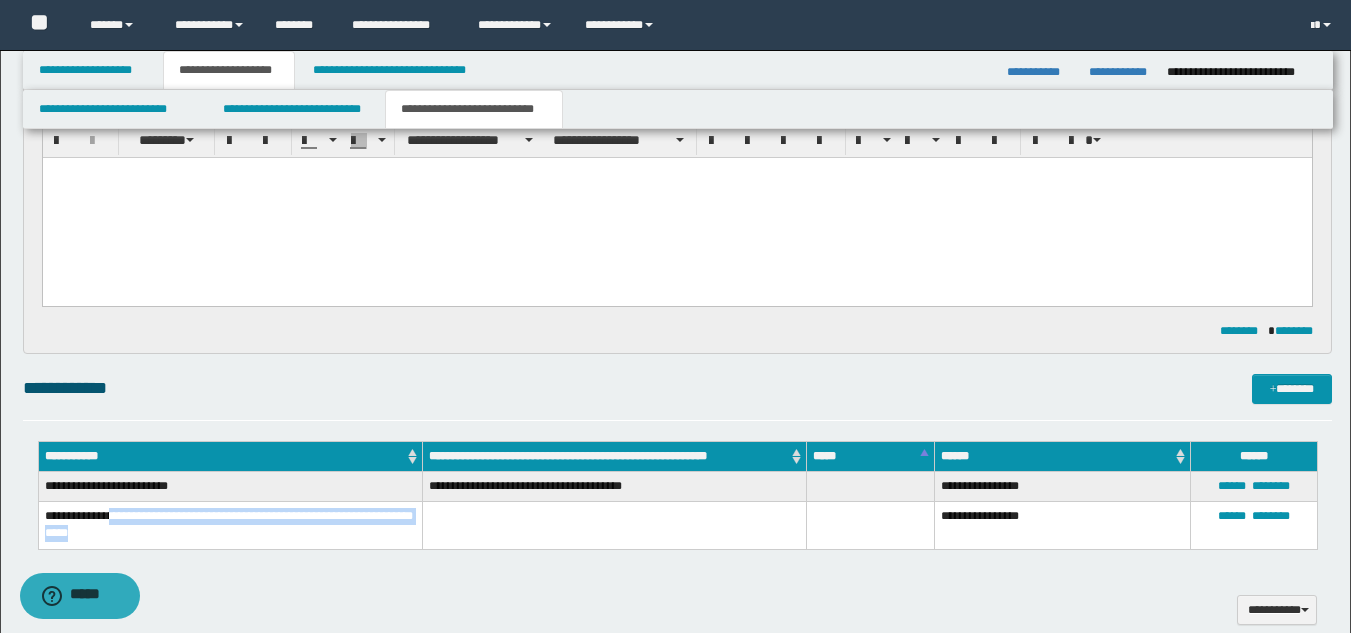scroll, scrollTop: 546, scrollLeft: 0, axis: vertical 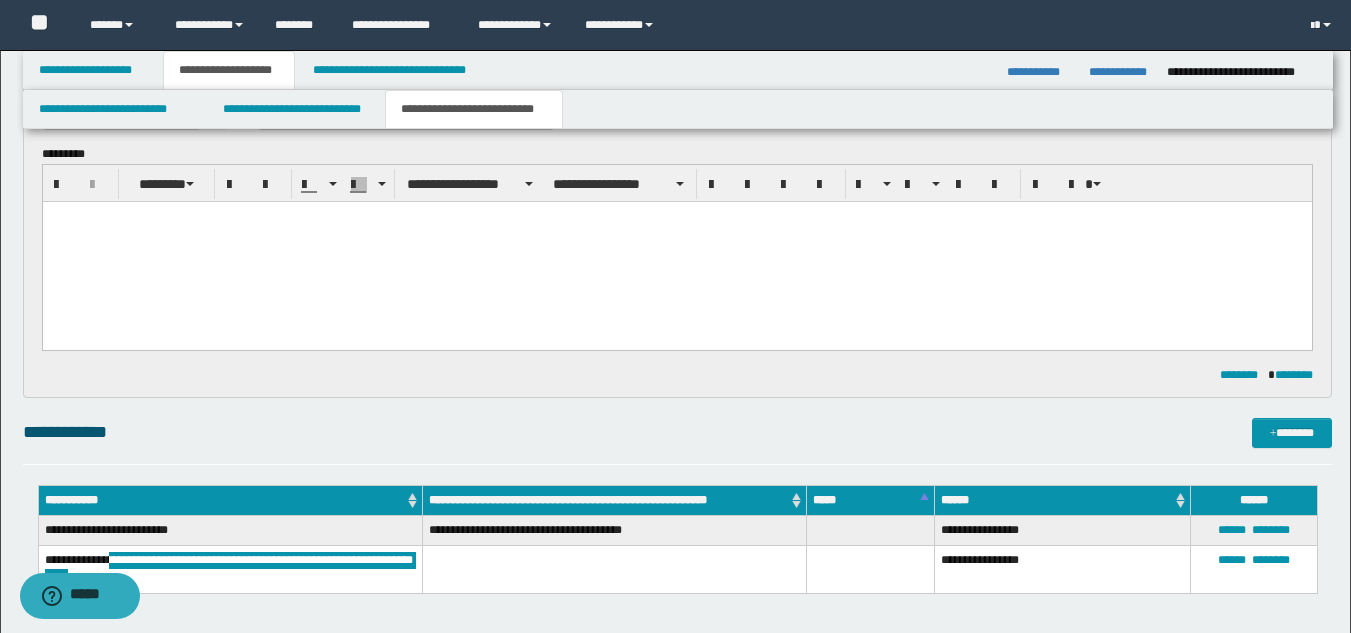 click at bounding box center [676, 230] 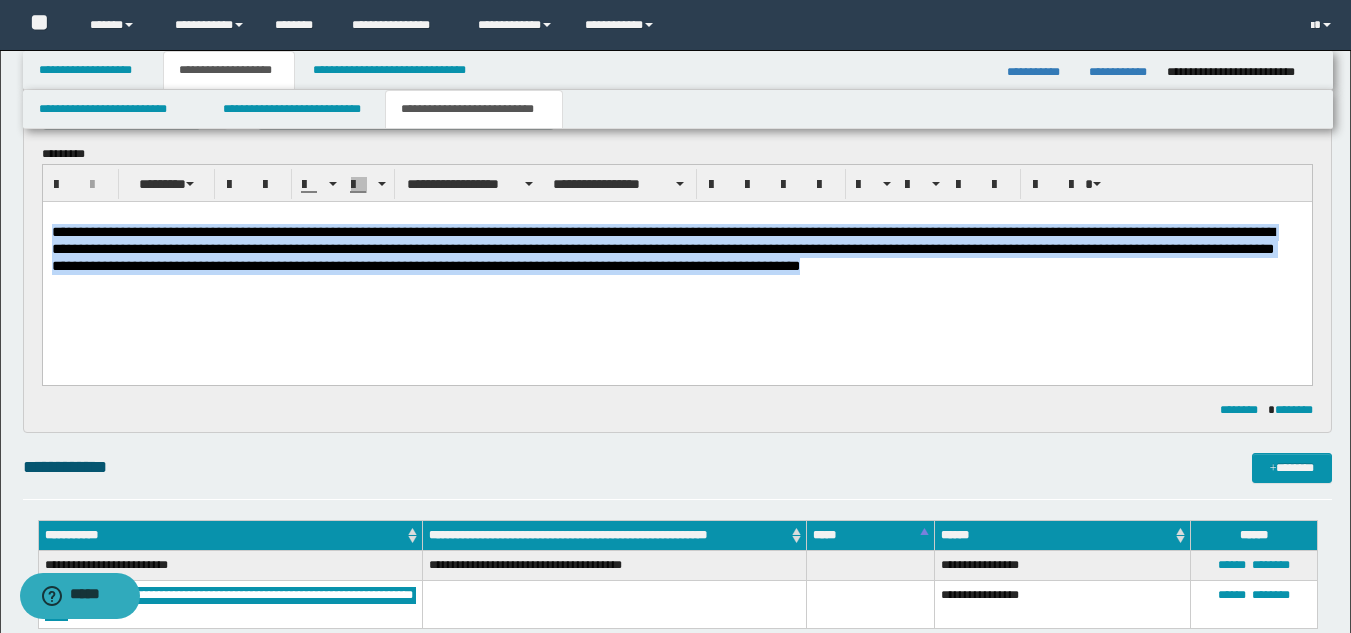 drag, startPoint x: 1076, startPoint y: 273, endPoint x: 78, endPoint y: 430, distance: 1010.27374 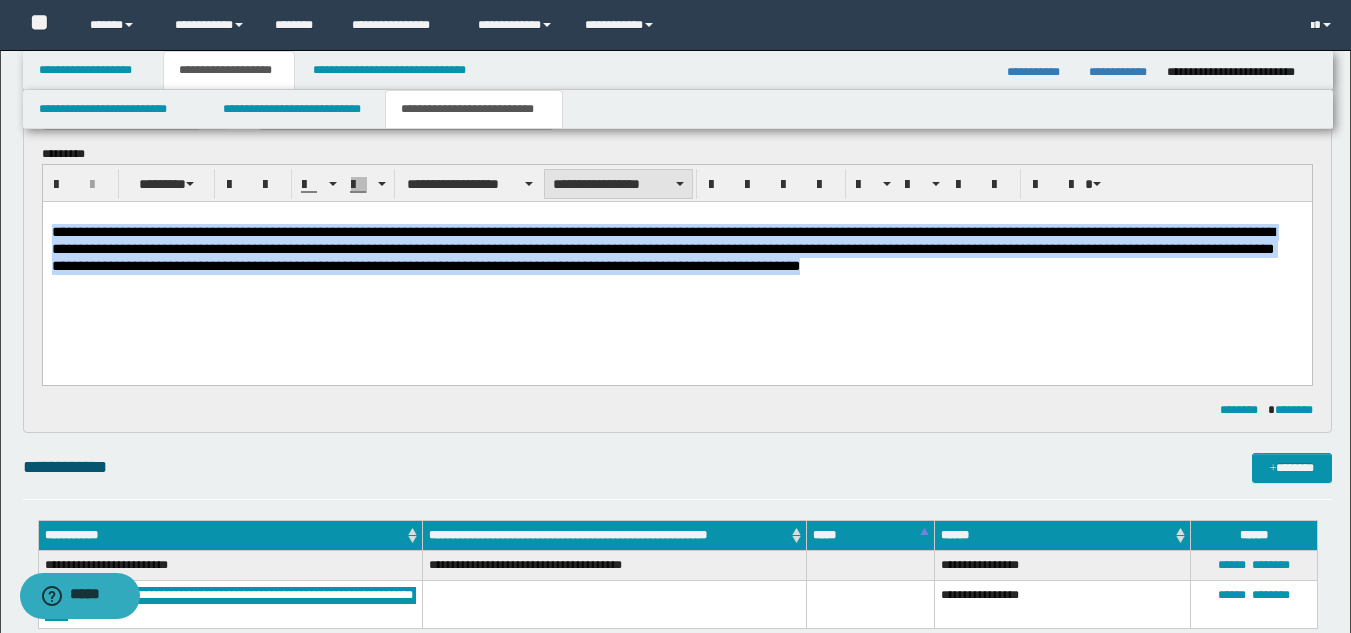 click on "**********" at bounding box center [618, 184] 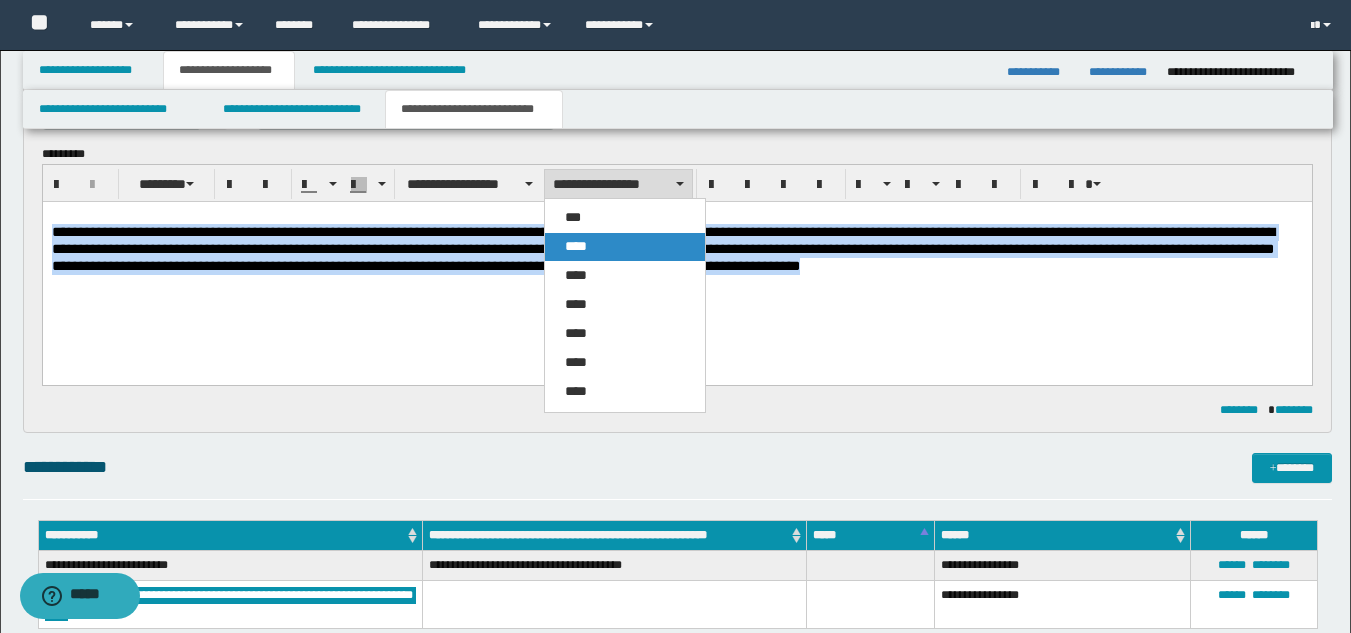 click on "****" at bounding box center (625, 247) 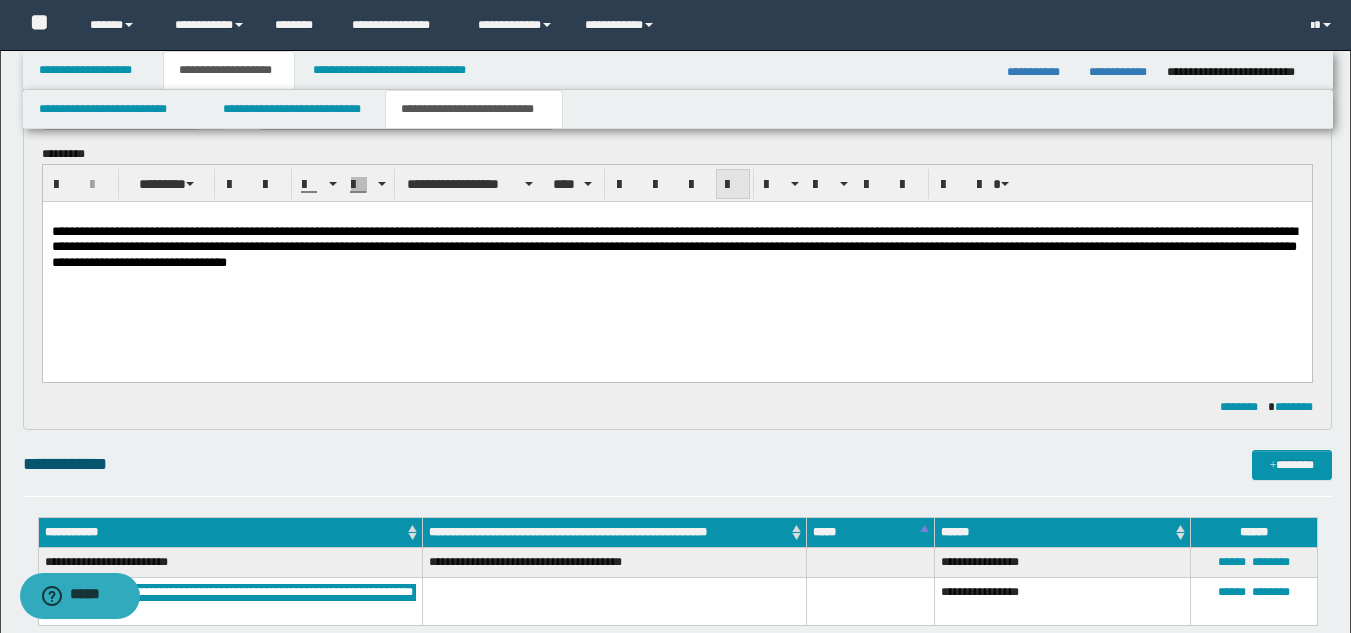 click at bounding box center [733, 185] 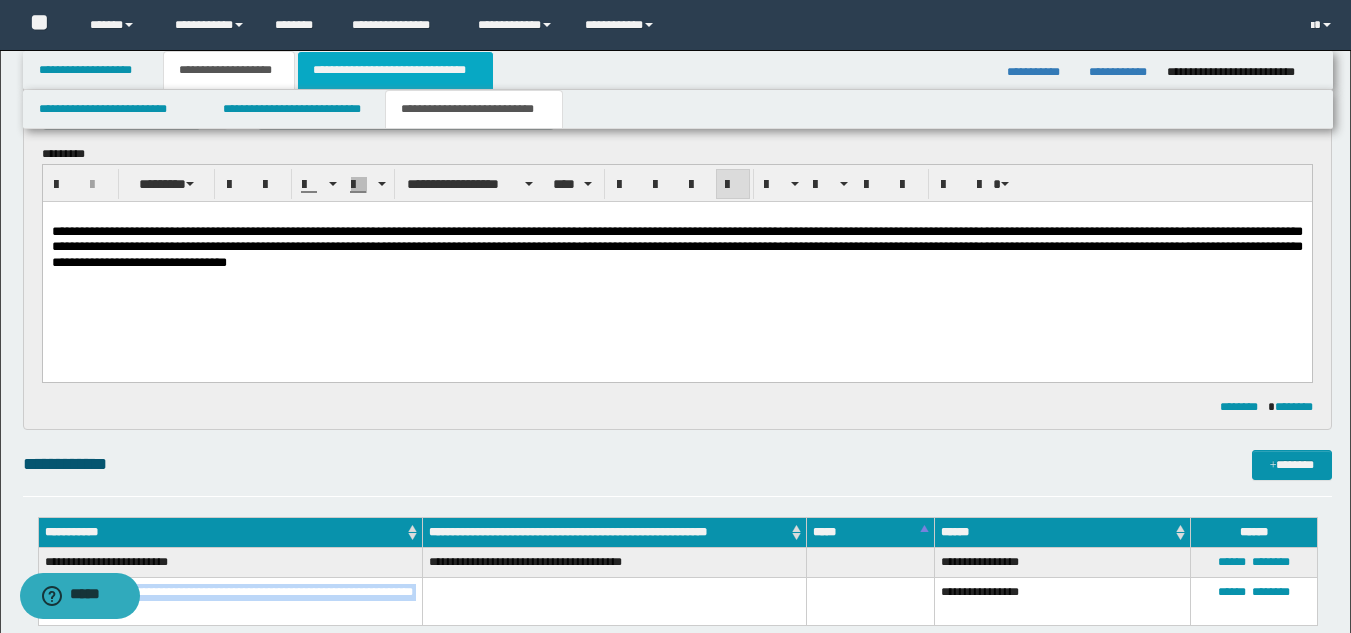 click on "**********" at bounding box center [395, 70] 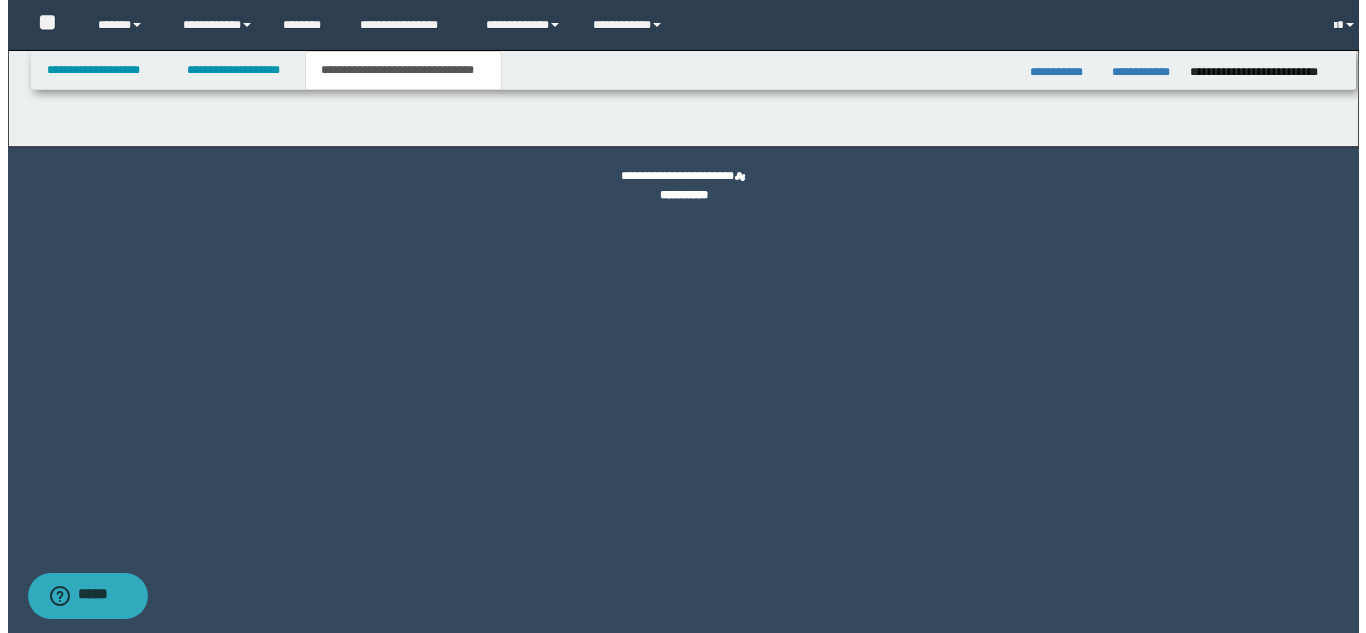 scroll, scrollTop: 0, scrollLeft: 0, axis: both 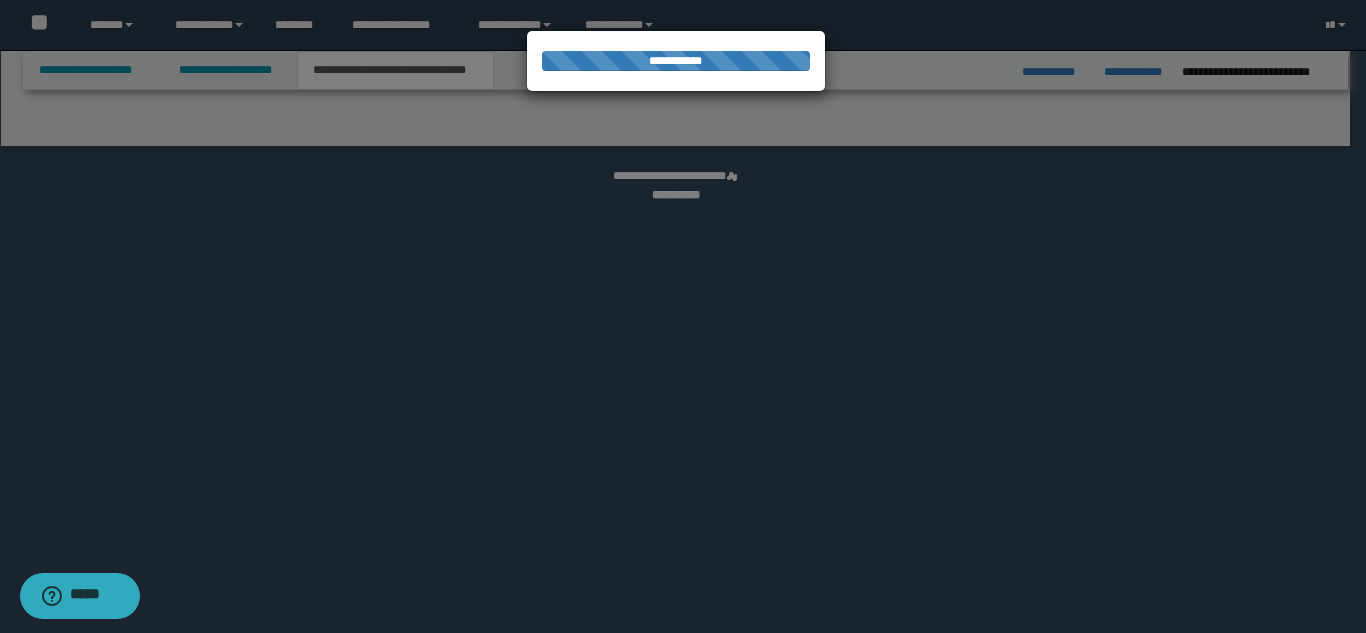 select on "*" 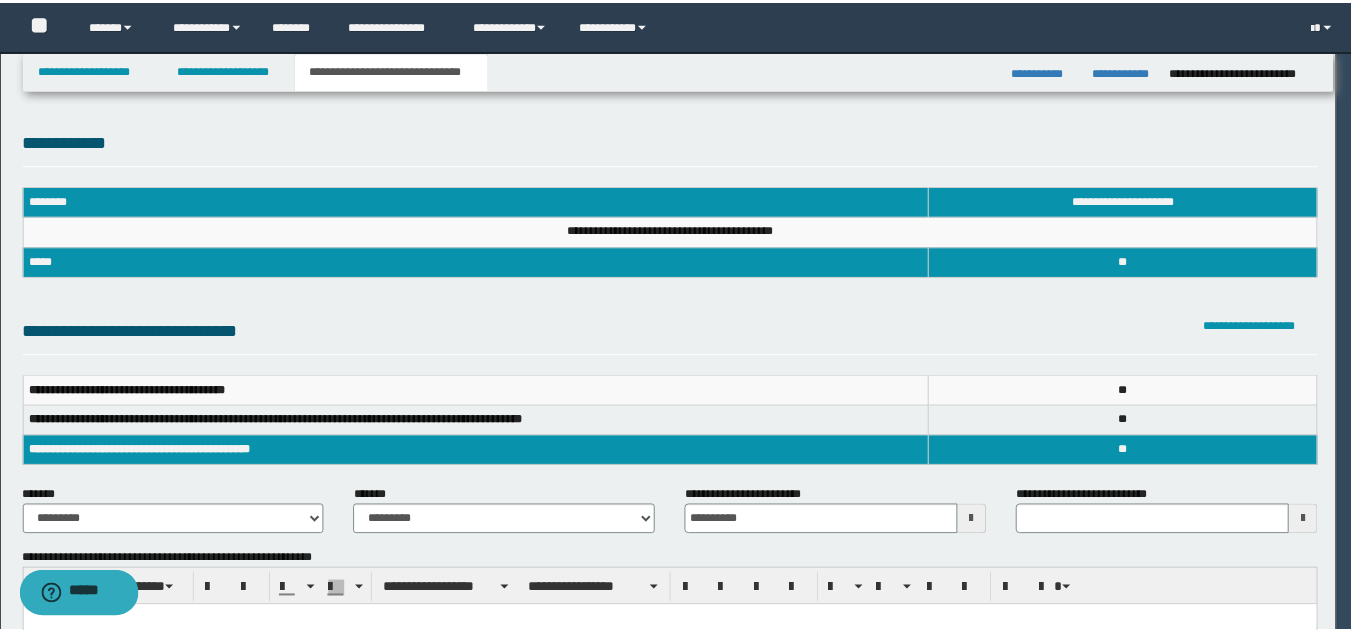 scroll, scrollTop: 0, scrollLeft: 0, axis: both 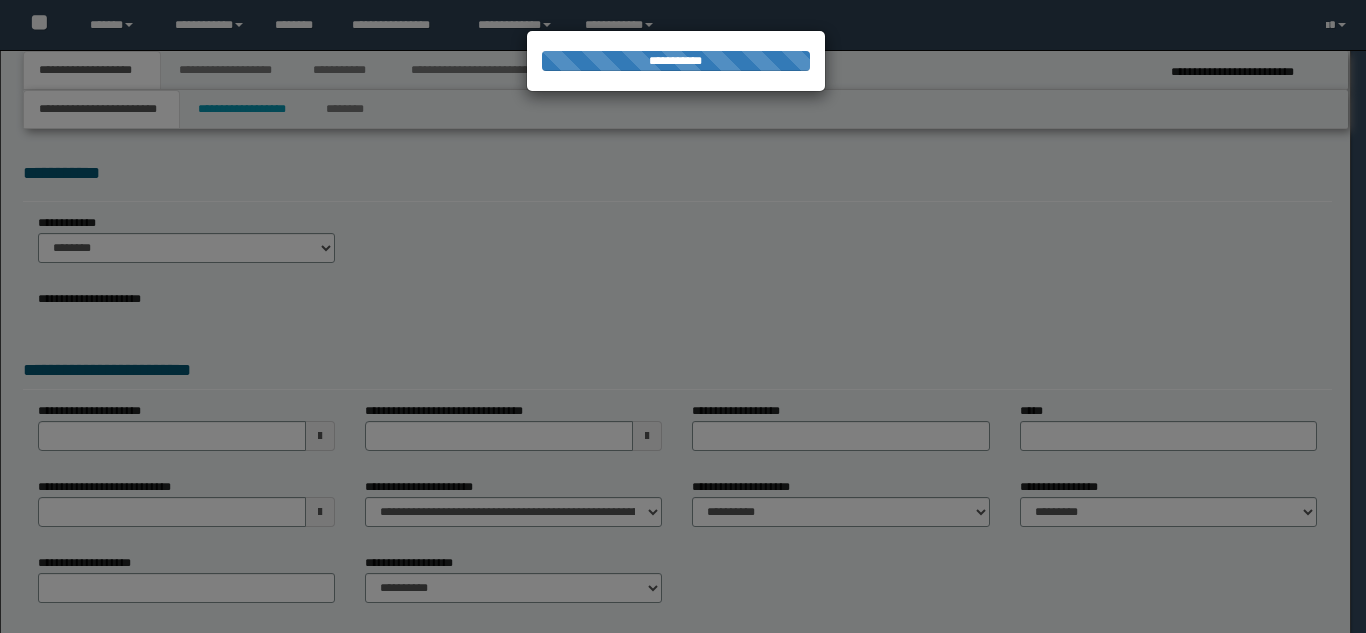 select on "*" 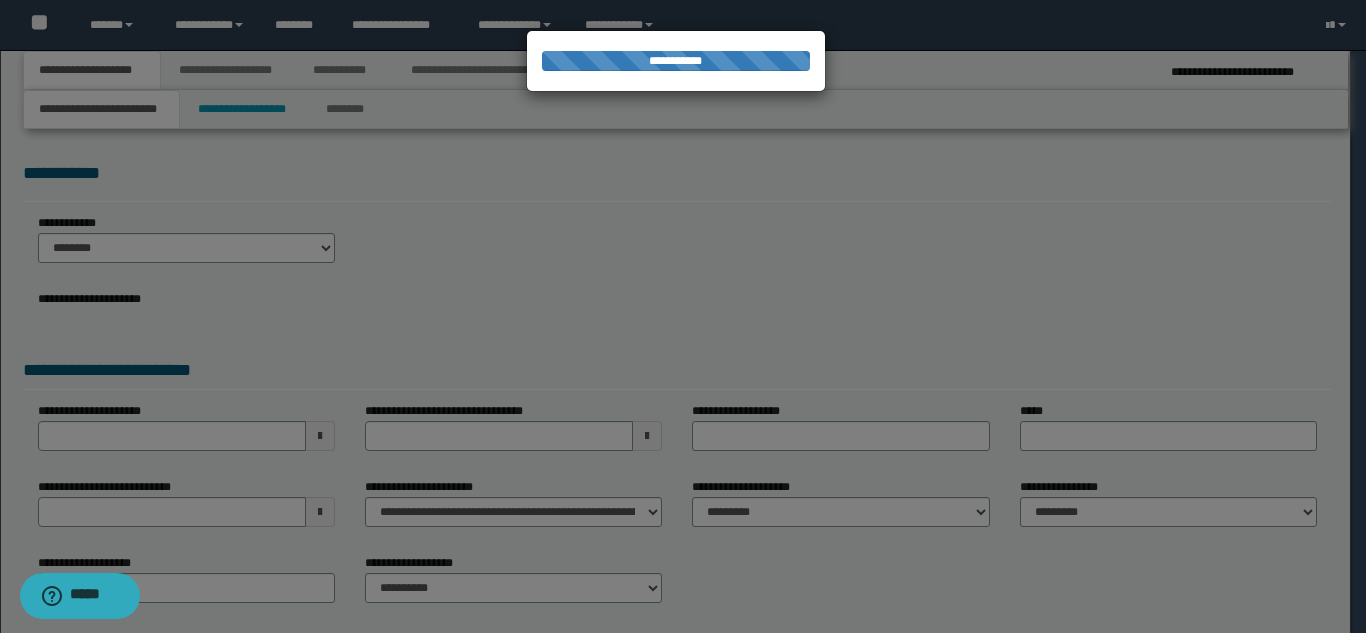 scroll, scrollTop: 0, scrollLeft: 0, axis: both 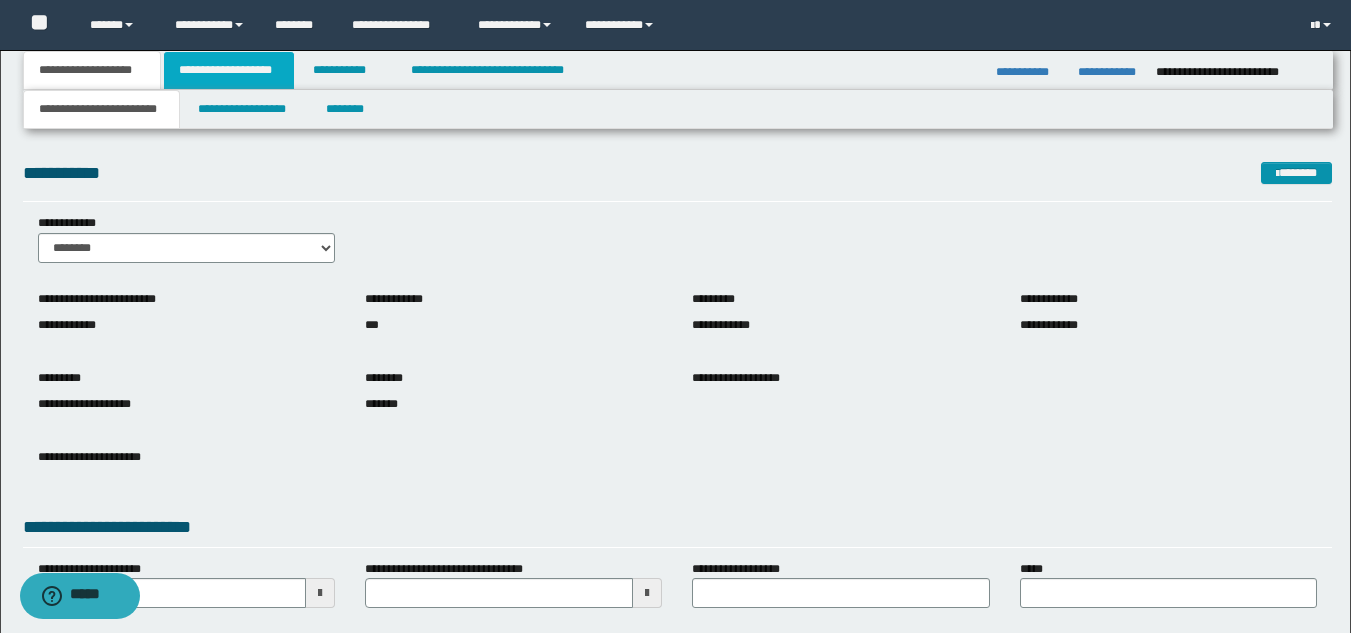 click on "**********" at bounding box center [229, 70] 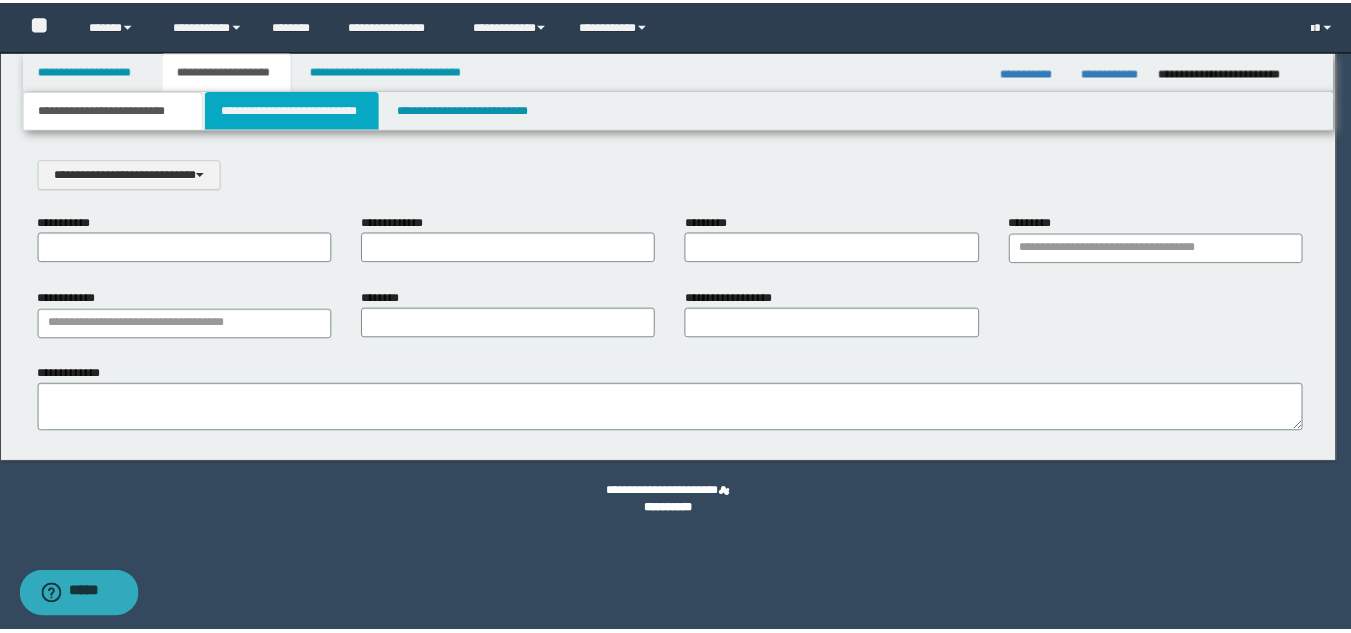 scroll, scrollTop: 0, scrollLeft: 0, axis: both 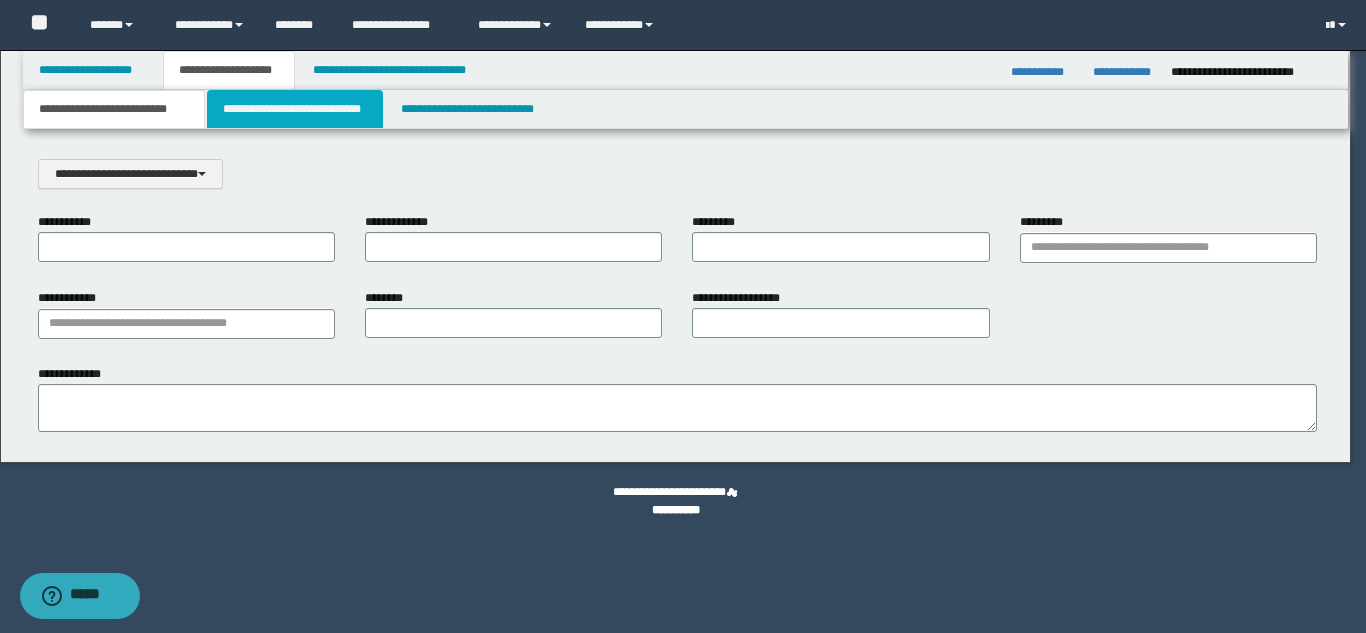 click on "**********" at bounding box center (295, 109) 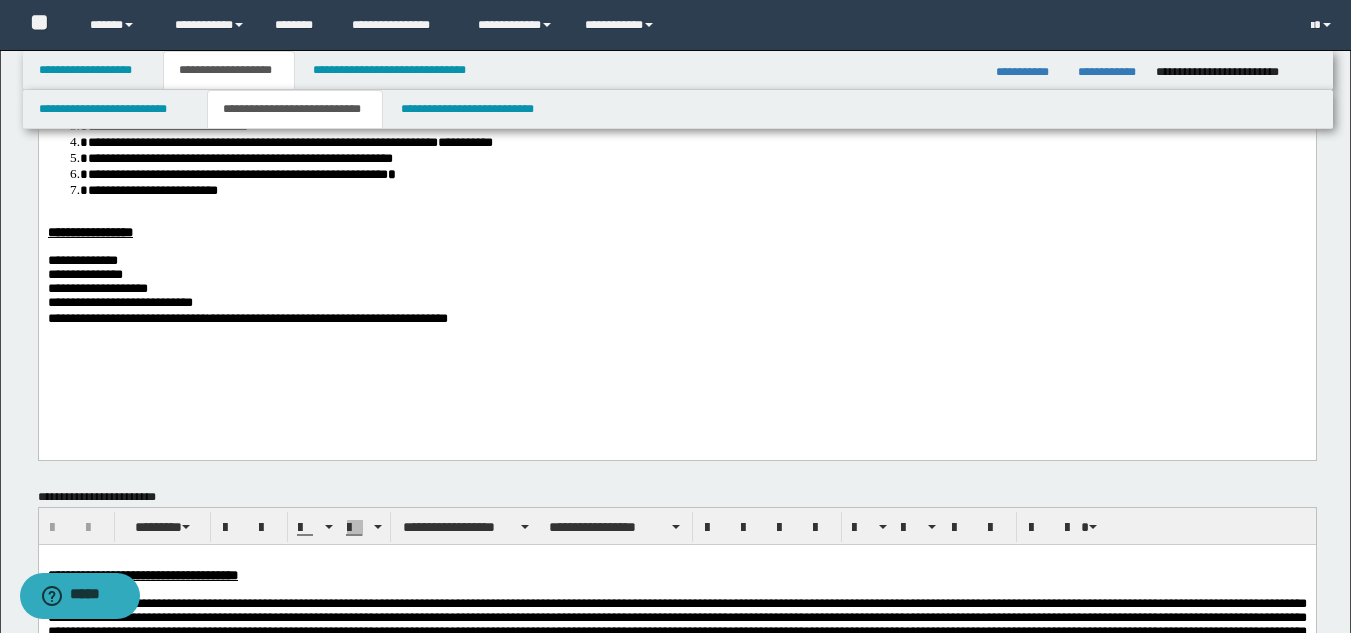 scroll, scrollTop: 300, scrollLeft: 0, axis: vertical 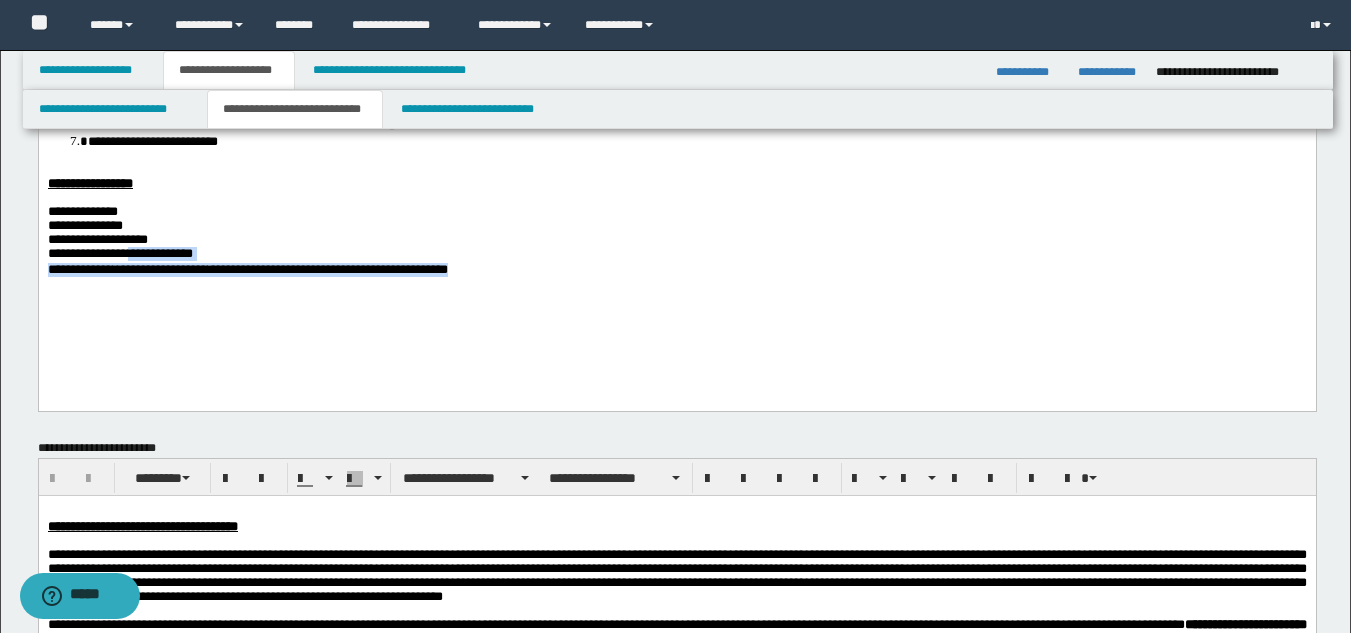 drag, startPoint x: 553, startPoint y: 296, endPoint x: 147, endPoint y: 282, distance: 406.2413 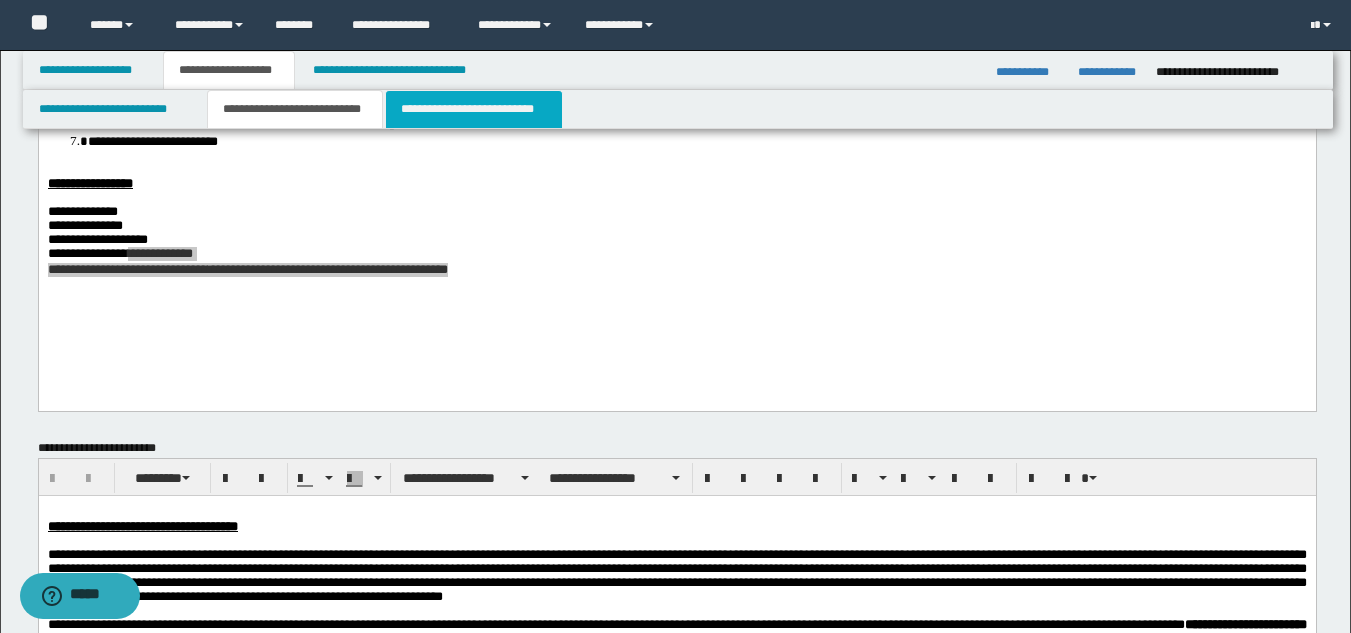 click on "**********" at bounding box center [474, 109] 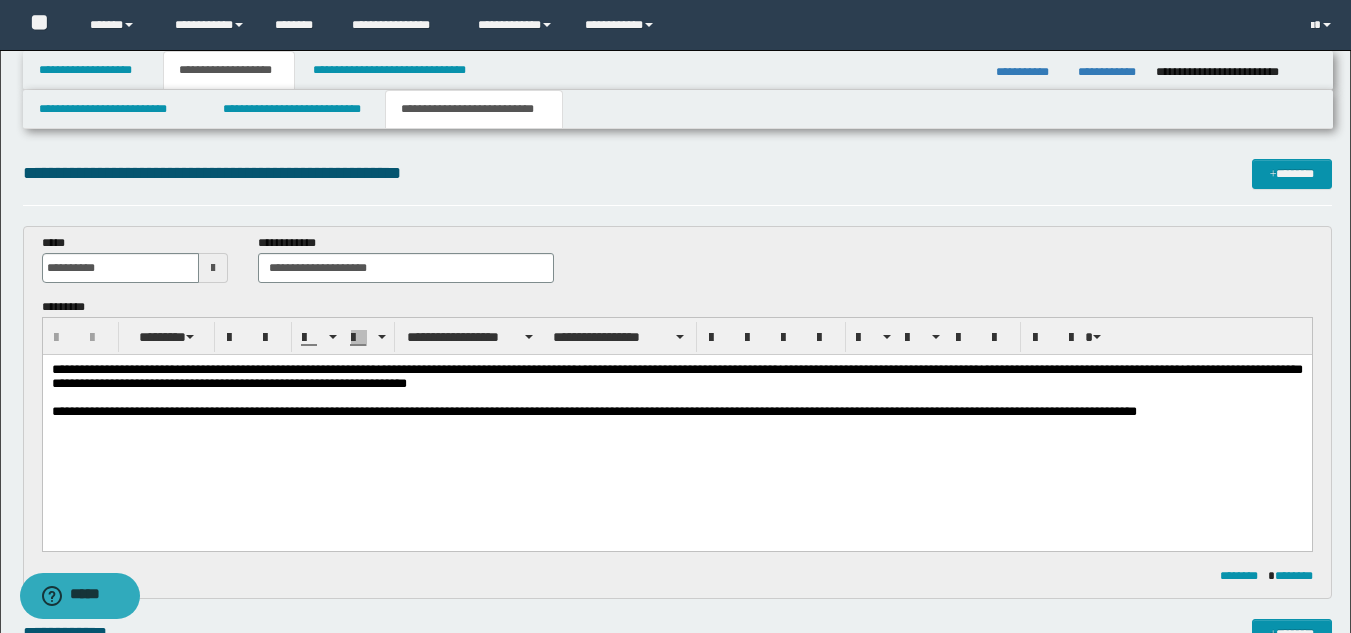 scroll, scrollTop: 0, scrollLeft: 0, axis: both 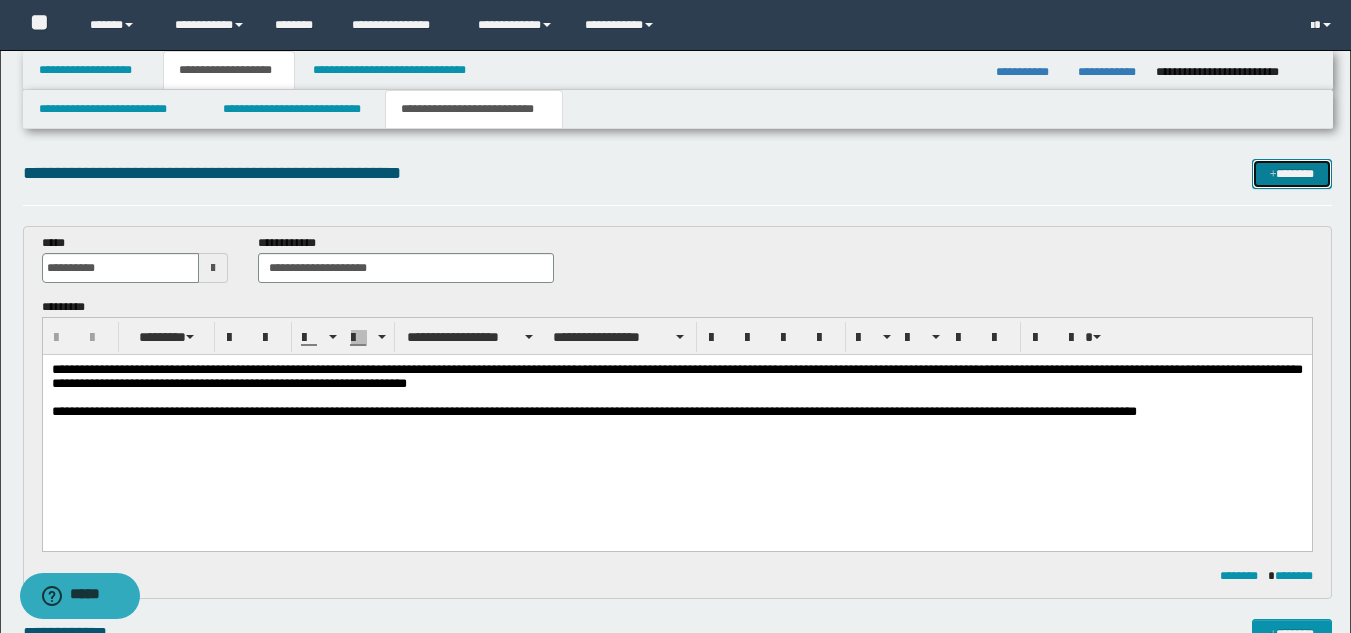 click on "*******" at bounding box center (1292, 174) 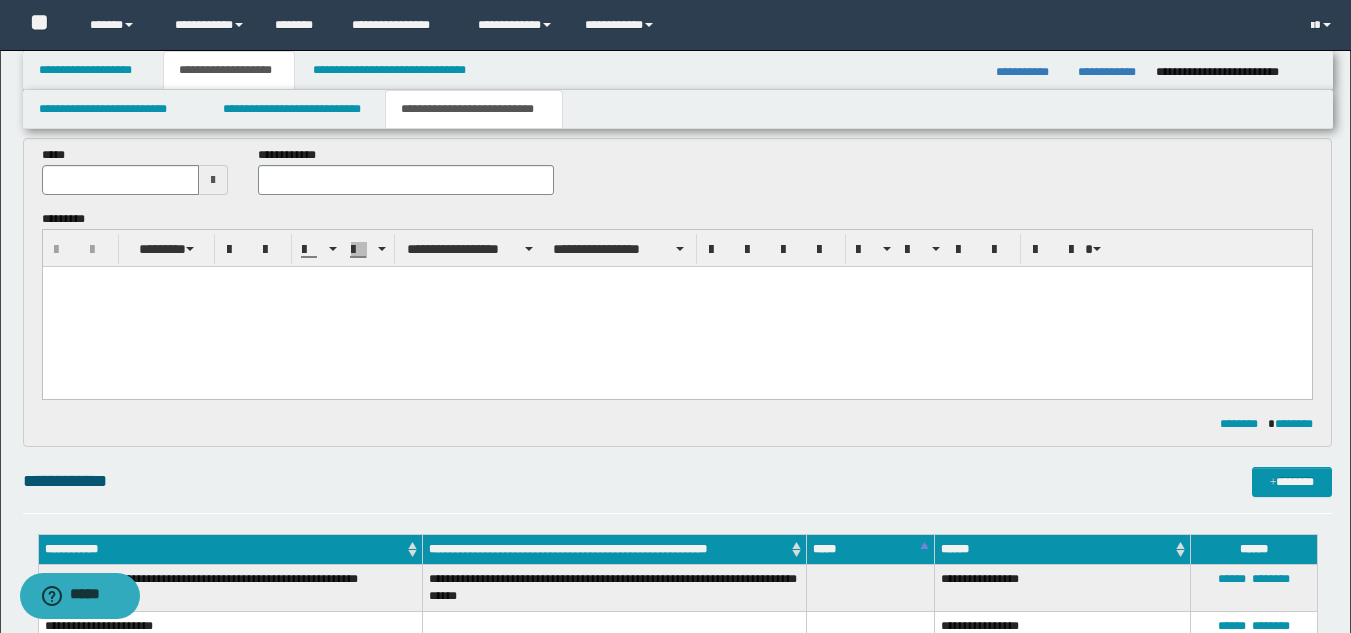 scroll, scrollTop: 446, scrollLeft: 0, axis: vertical 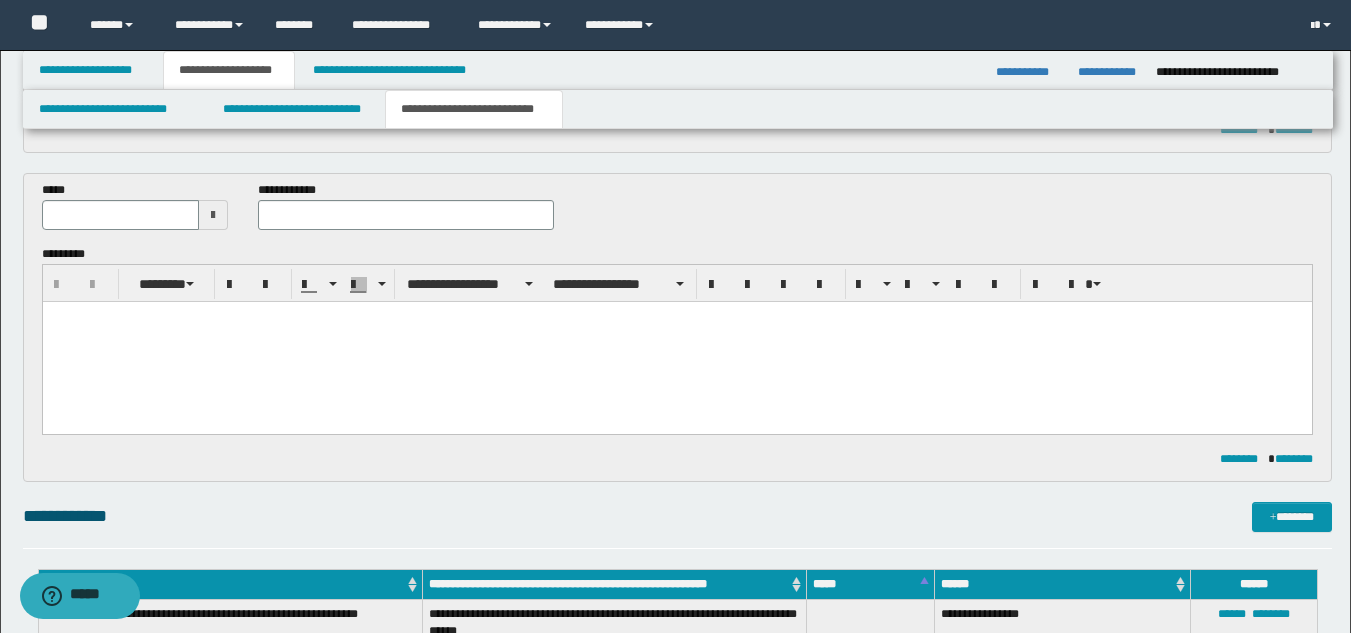 click on "*****" at bounding box center [135, 213] 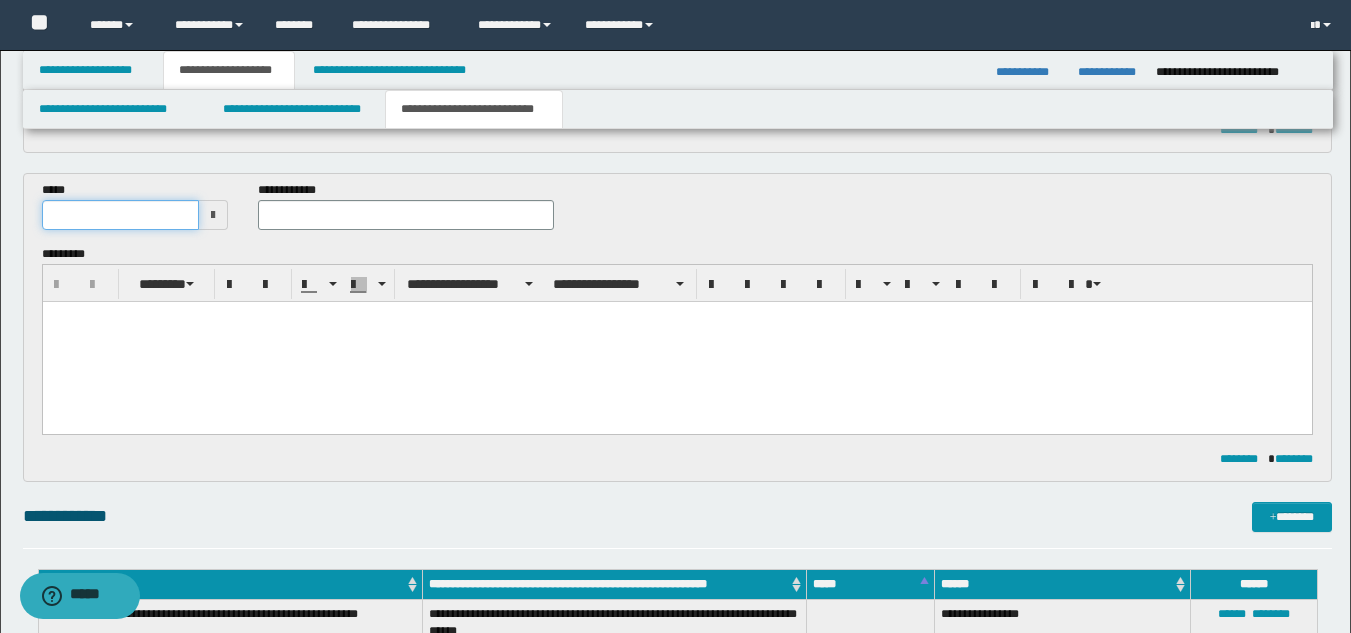 click at bounding box center [121, 215] 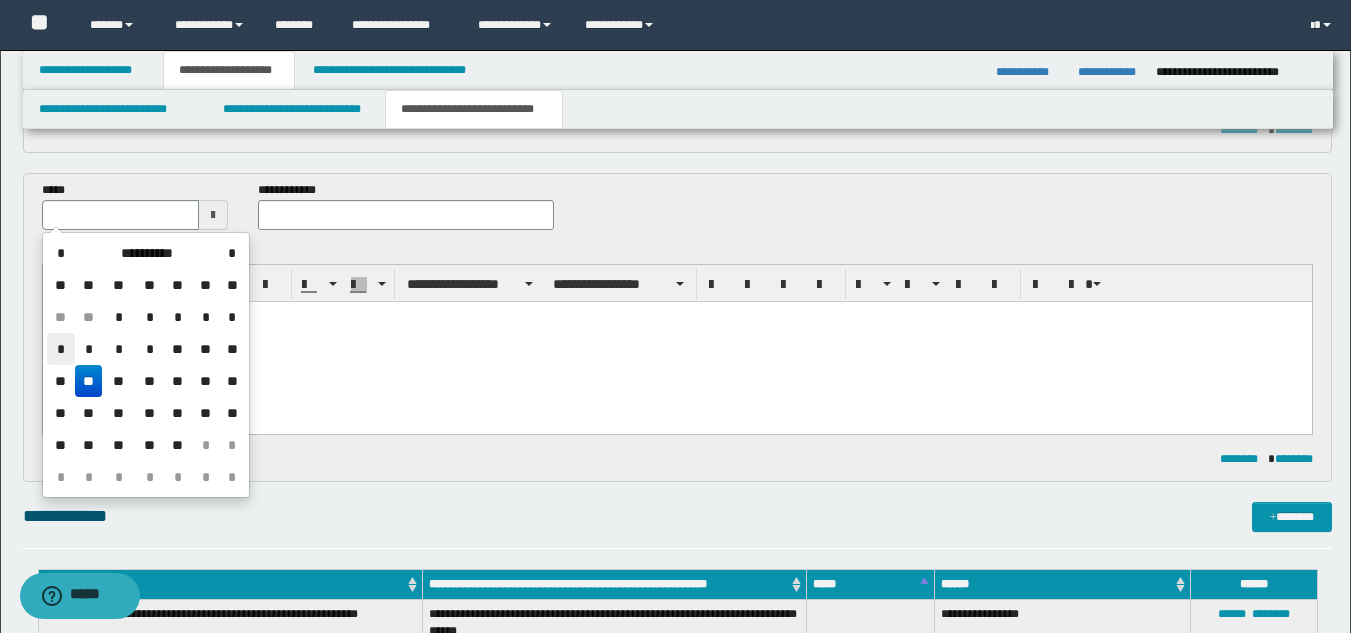 click on "*" at bounding box center (61, 349) 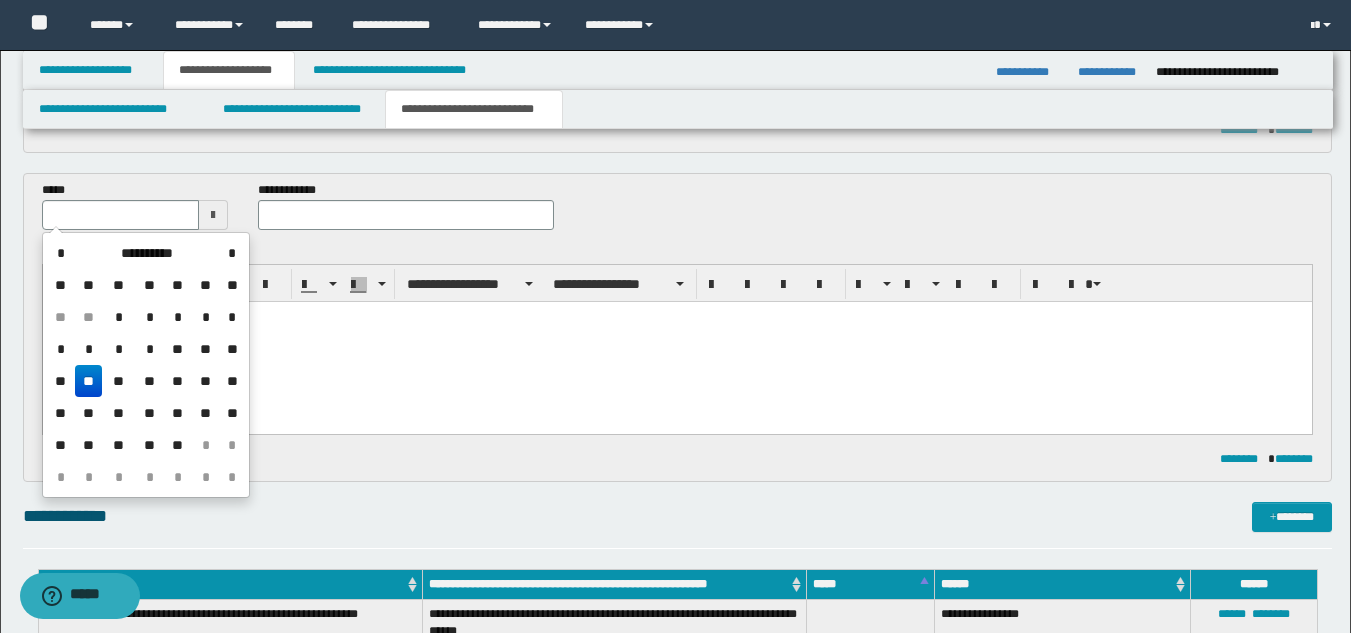 type on "**********" 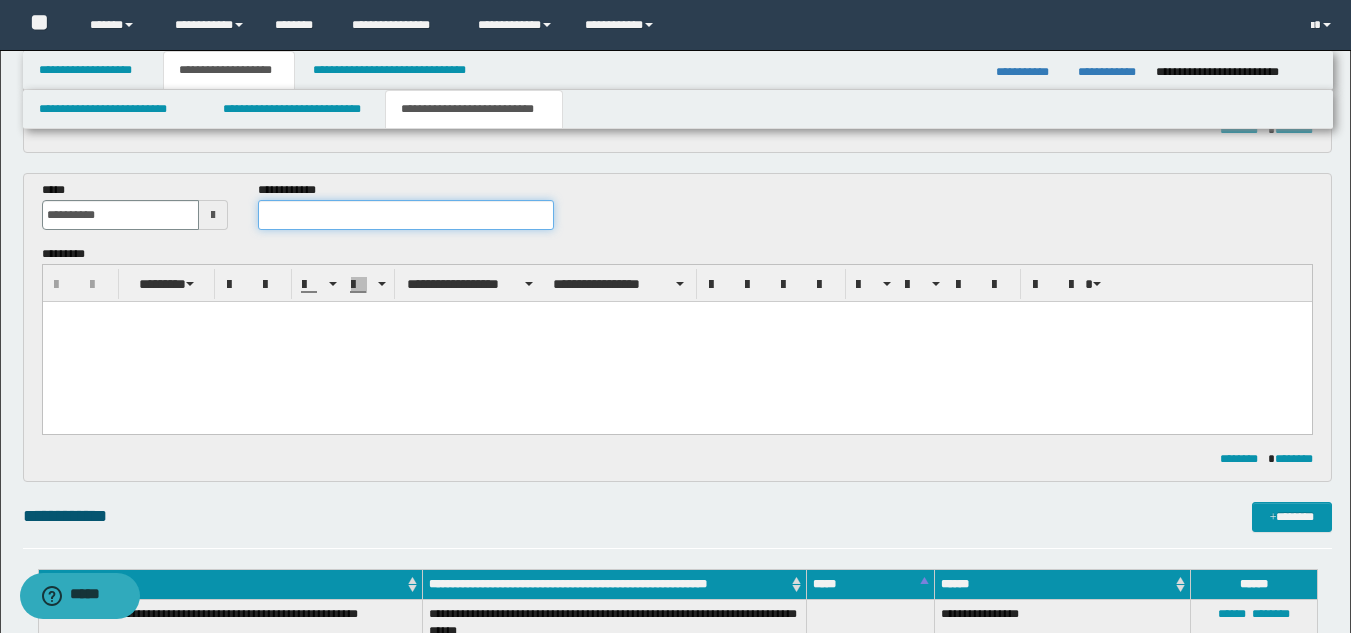 click at bounding box center [405, 215] 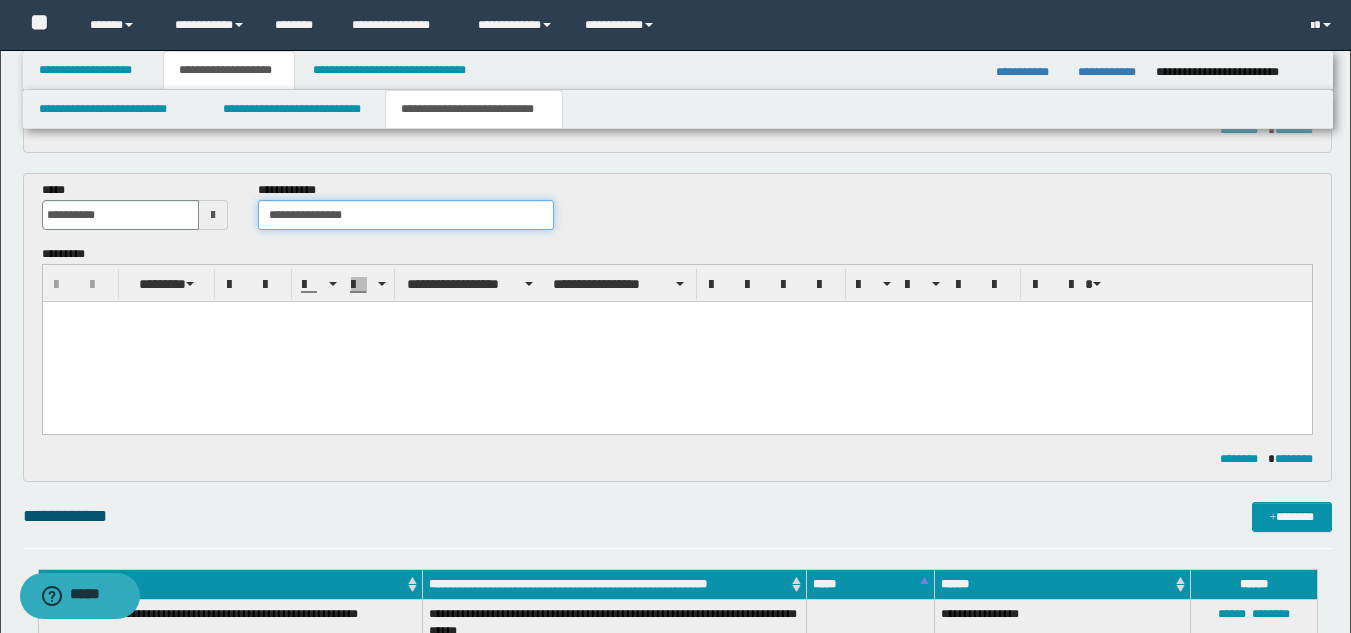 type on "**********" 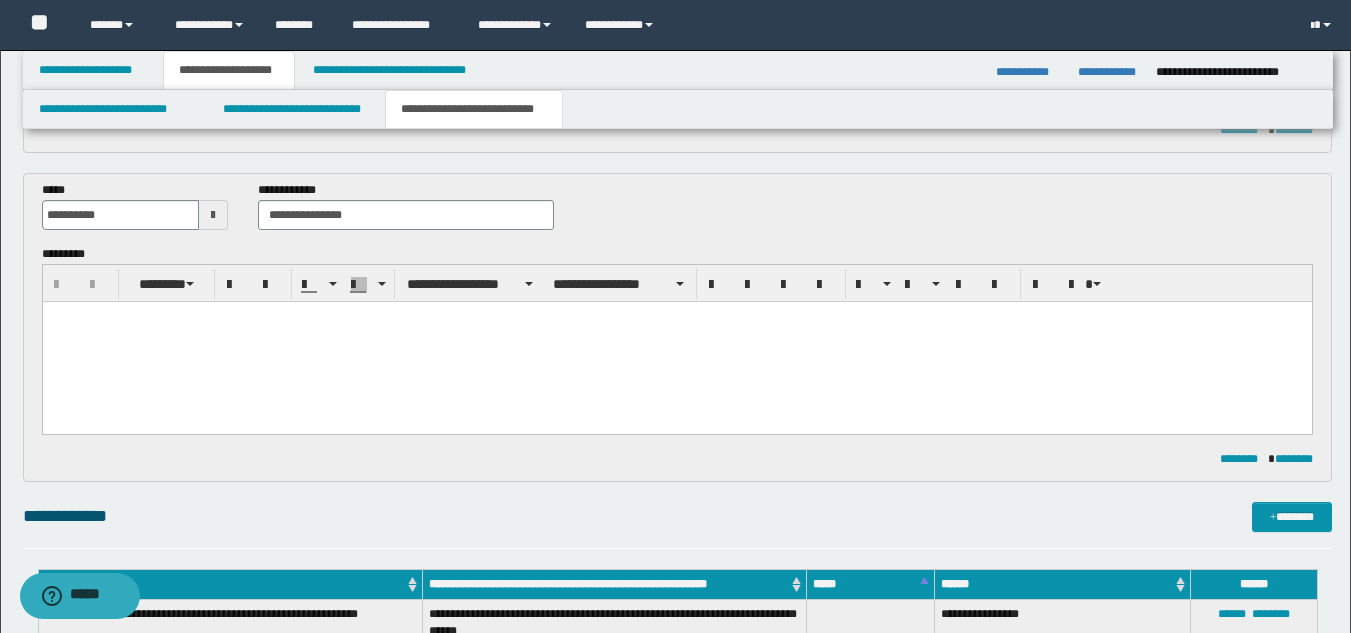 click at bounding box center [676, 341] 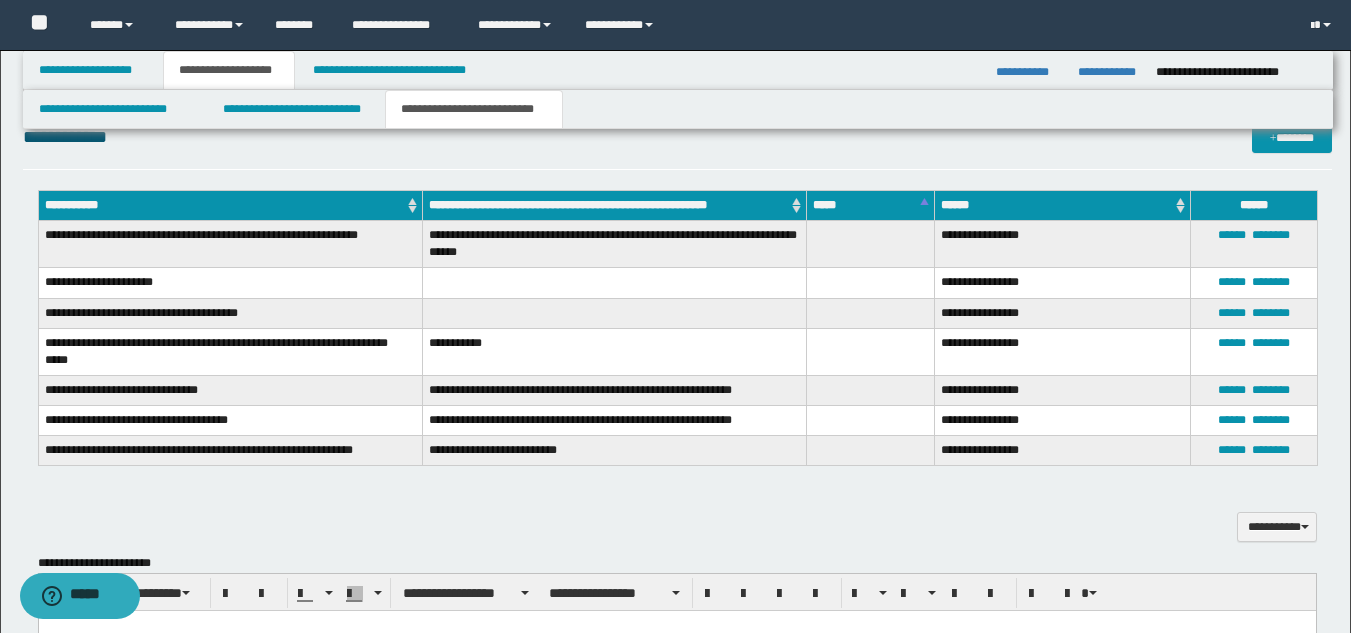 scroll, scrollTop: 846, scrollLeft: 0, axis: vertical 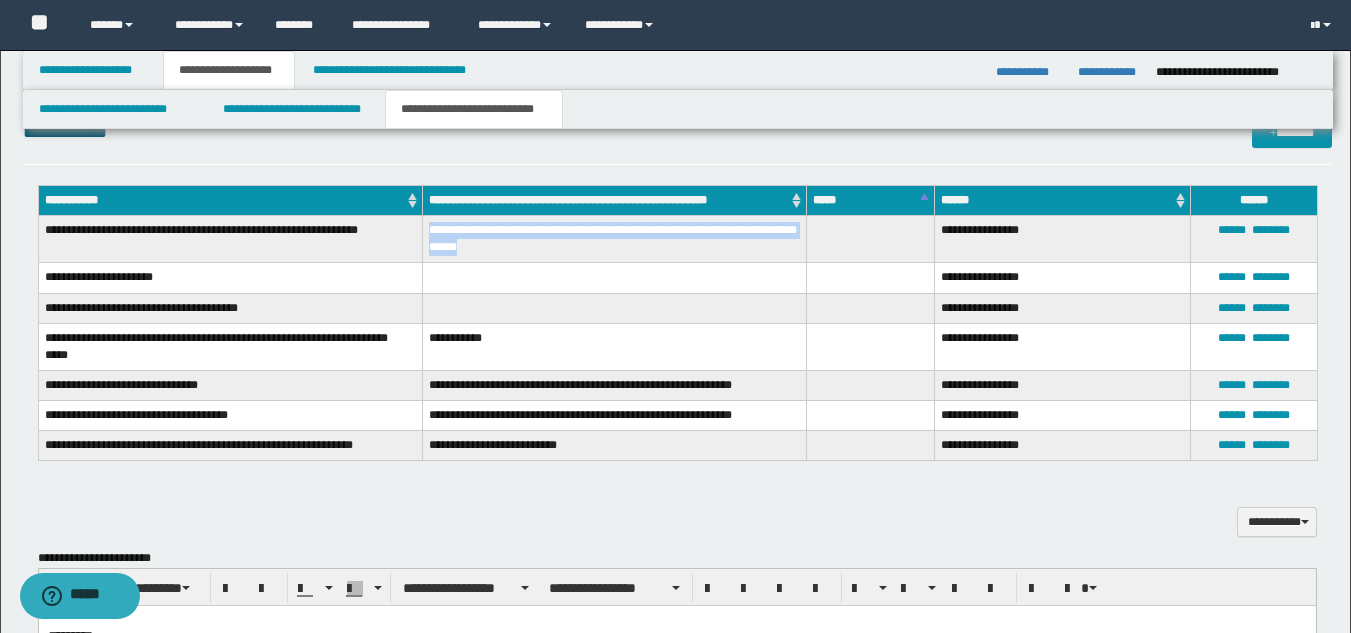 drag, startPoint x: 428, startPoint y: 229, endPoint x: 547, endPoint y: 242, distance: 119.70798 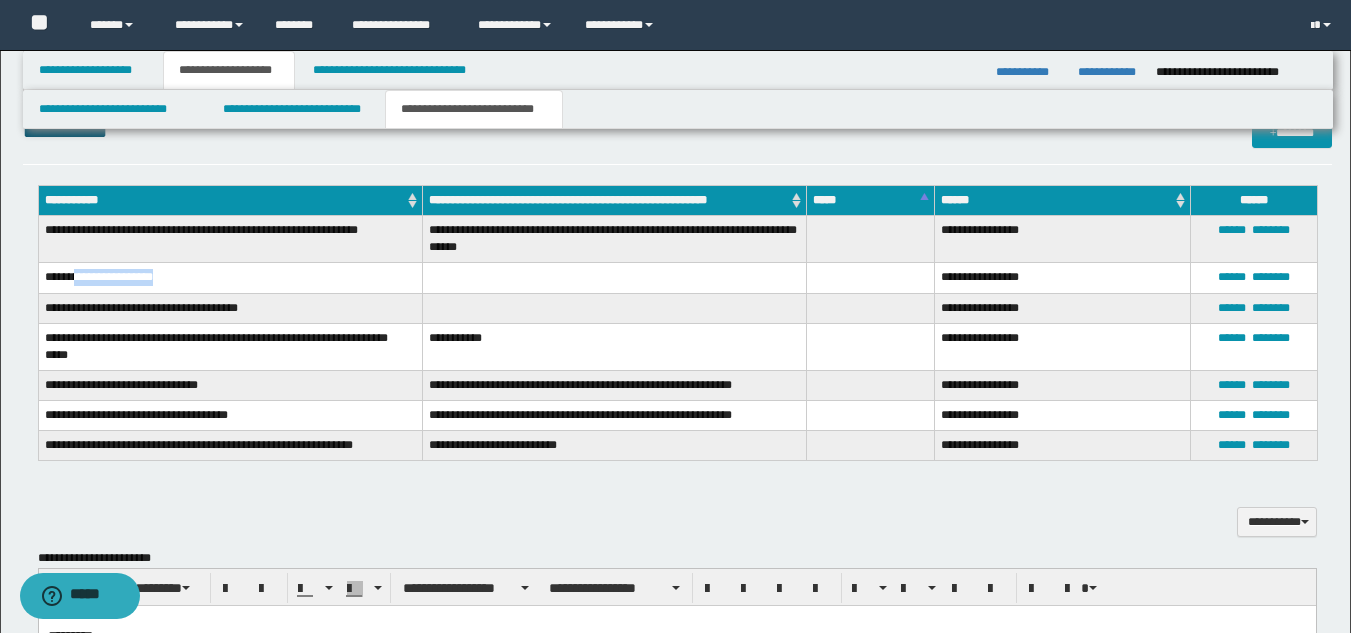 drag, startPoint x: 81, startPoint y: 274, endPoint x: 176, endPoint y: 279, distance: 95.131485 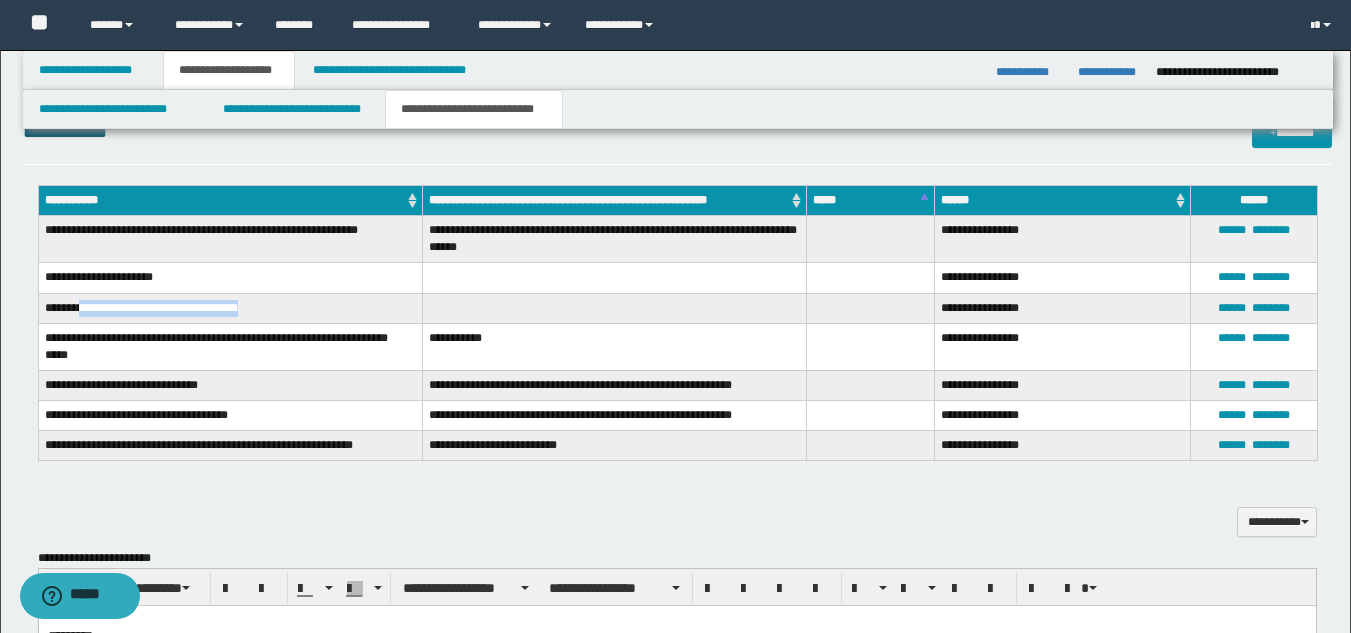 drag, startPoint x: 80, startPoint y: 306, endPoint x: 247, endPoint y: 304, distance: 167.01198 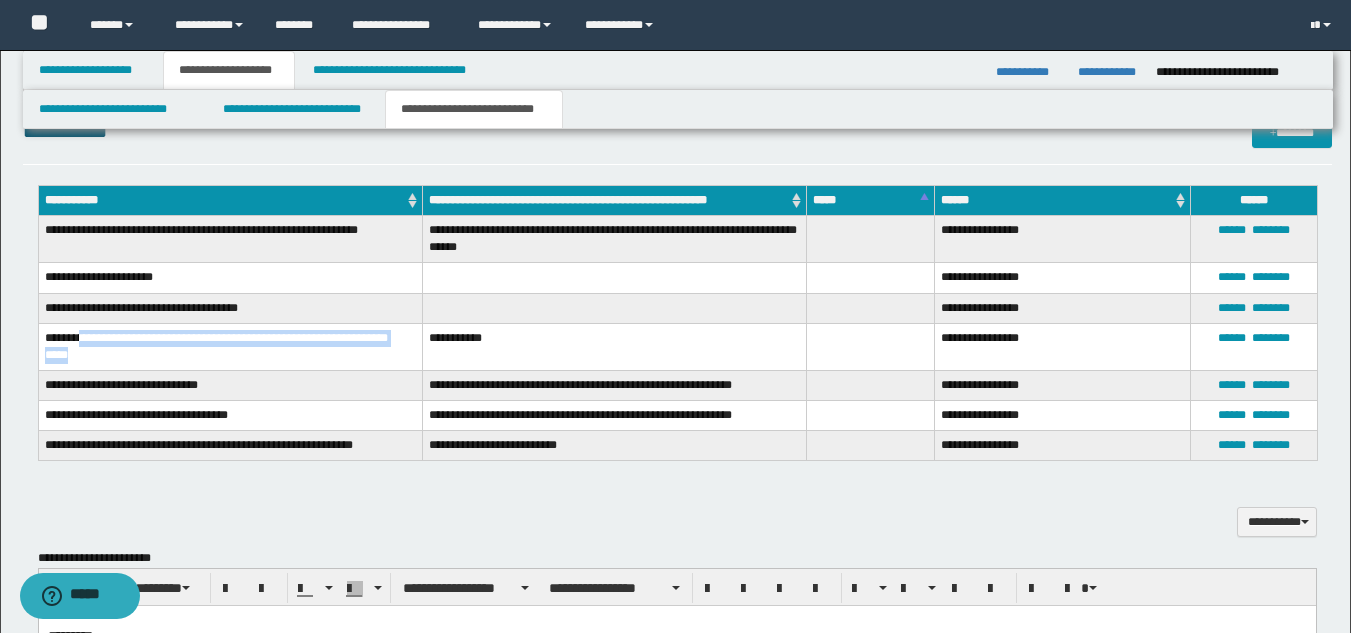 drag, startPoint x: 83, startPoint y: 335, endPoint x: 145, endPoint y: 355, distance: 65.14599 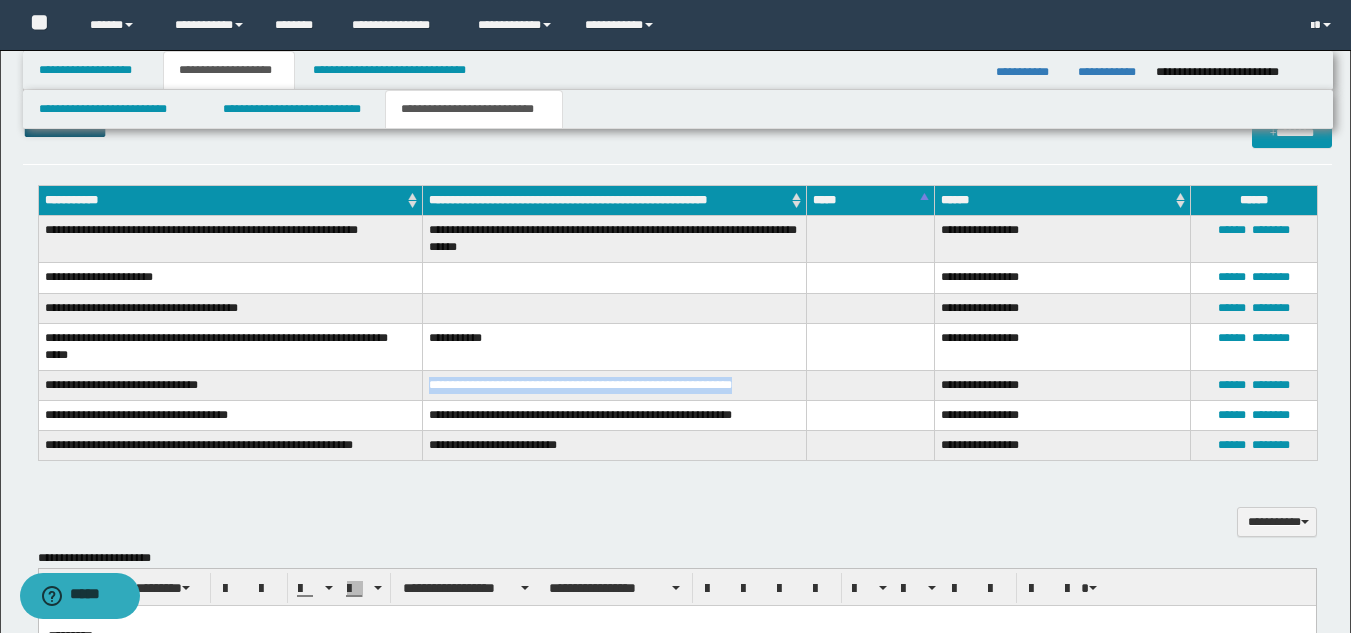 drag, startPoint x: 431, startPoint y: 384, endPoint x: 752, endPoint y: 387, distance: 321.014 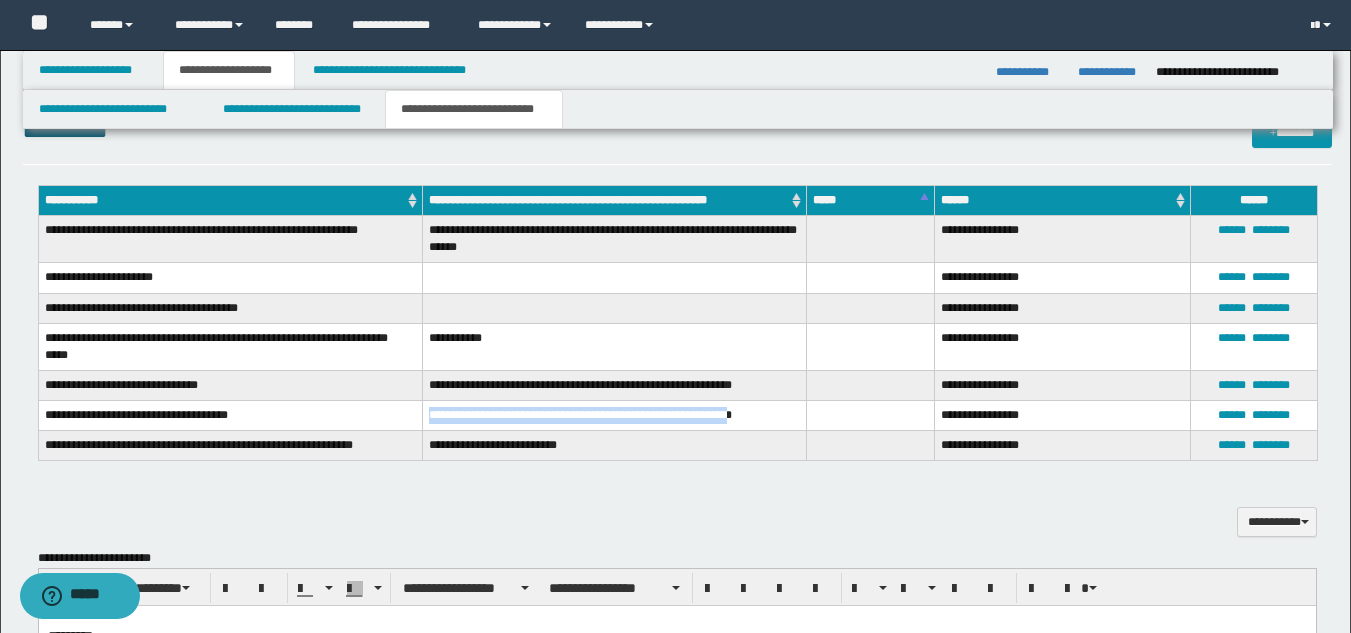drag, startPoint x: 429, startPoint y: 418, endPoint x: 766, endPoint y: 413, distance: 337.03708 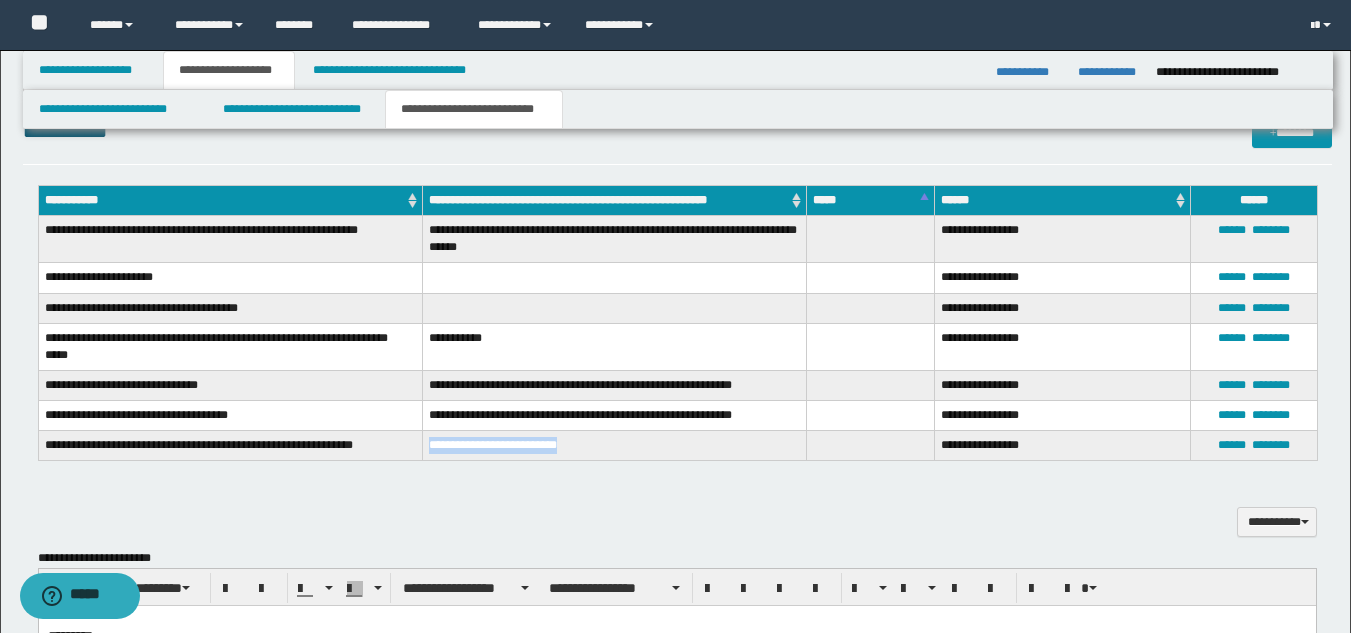 drag, startPoint x: 428, startPoint y: 444, endPoint x: 569, endPoint y: 451, distance: 141.17365 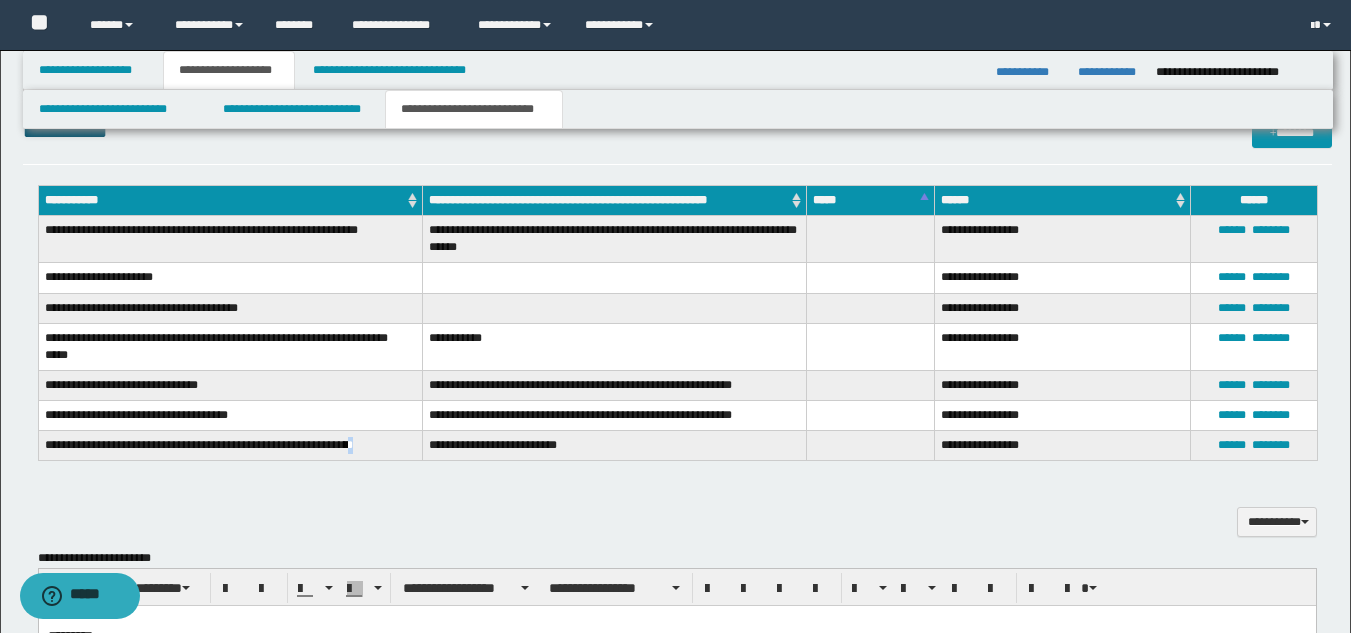 click on "**********" at bounding box center [678, 323] 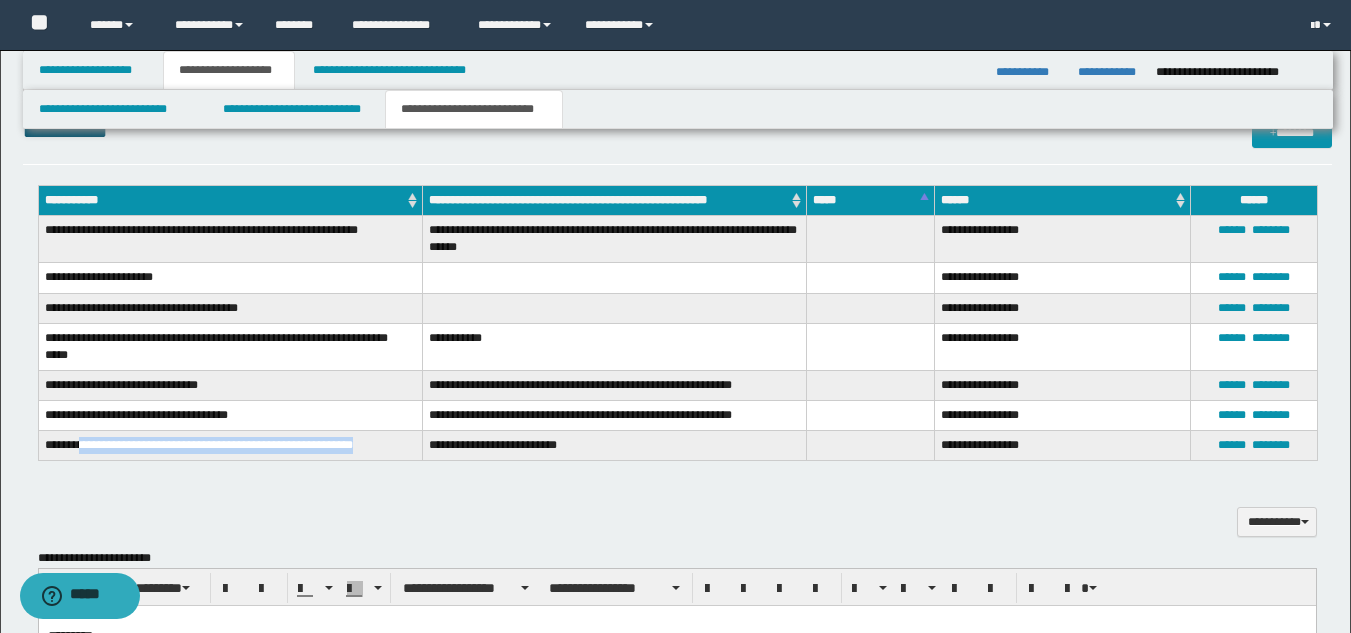 drag, startPoint x: 85, startPoint y: 445, endPoint x: 380, endPoint y: 459, distance: 295.33203 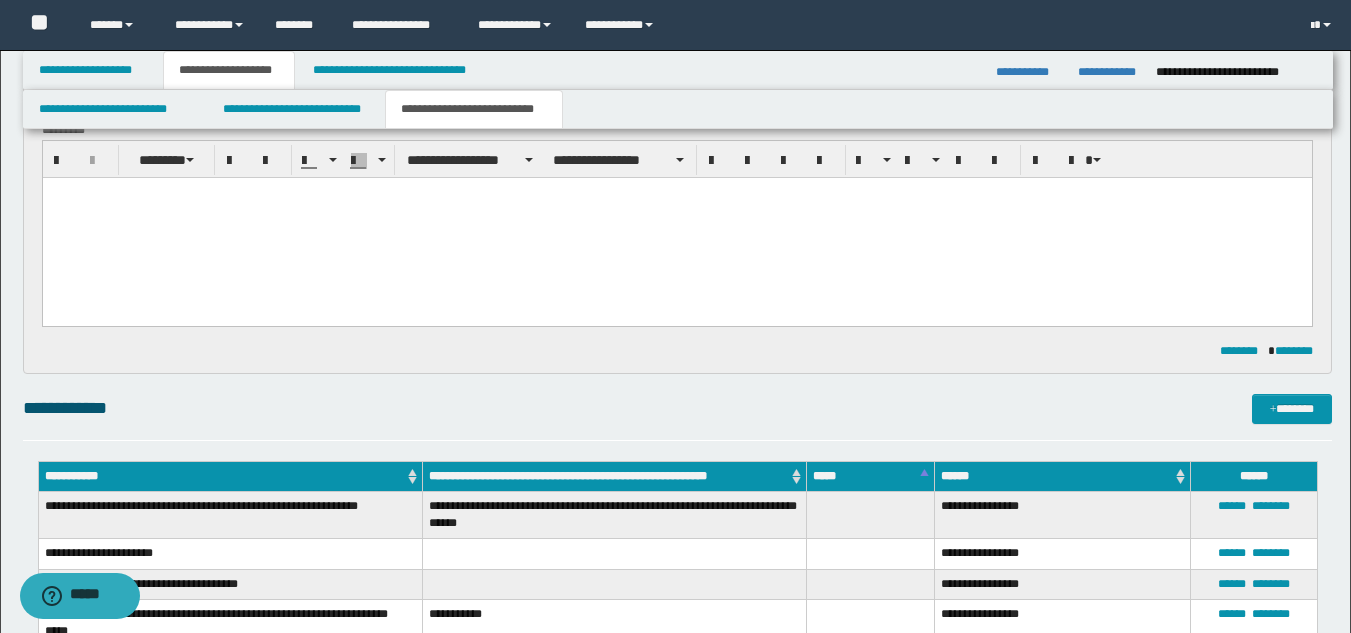 scroll, scrollTop: 446, scrollLeft: 0, axis: vertical 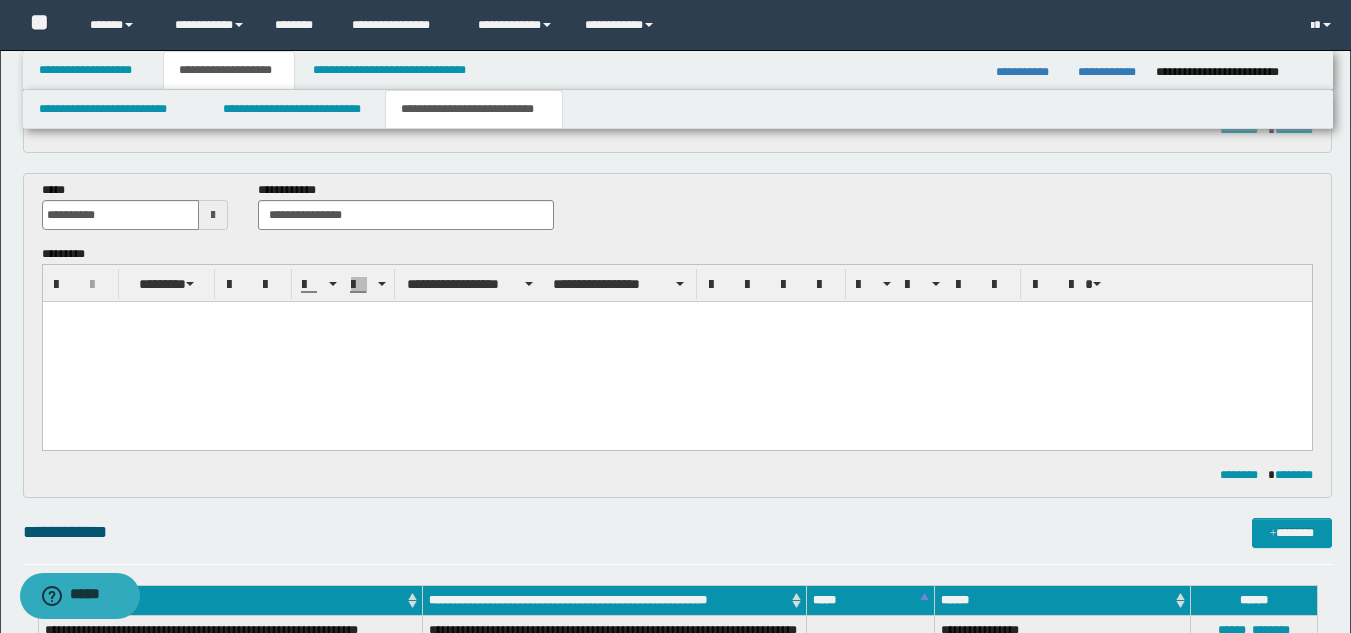 click at bounding box center (676, 348) 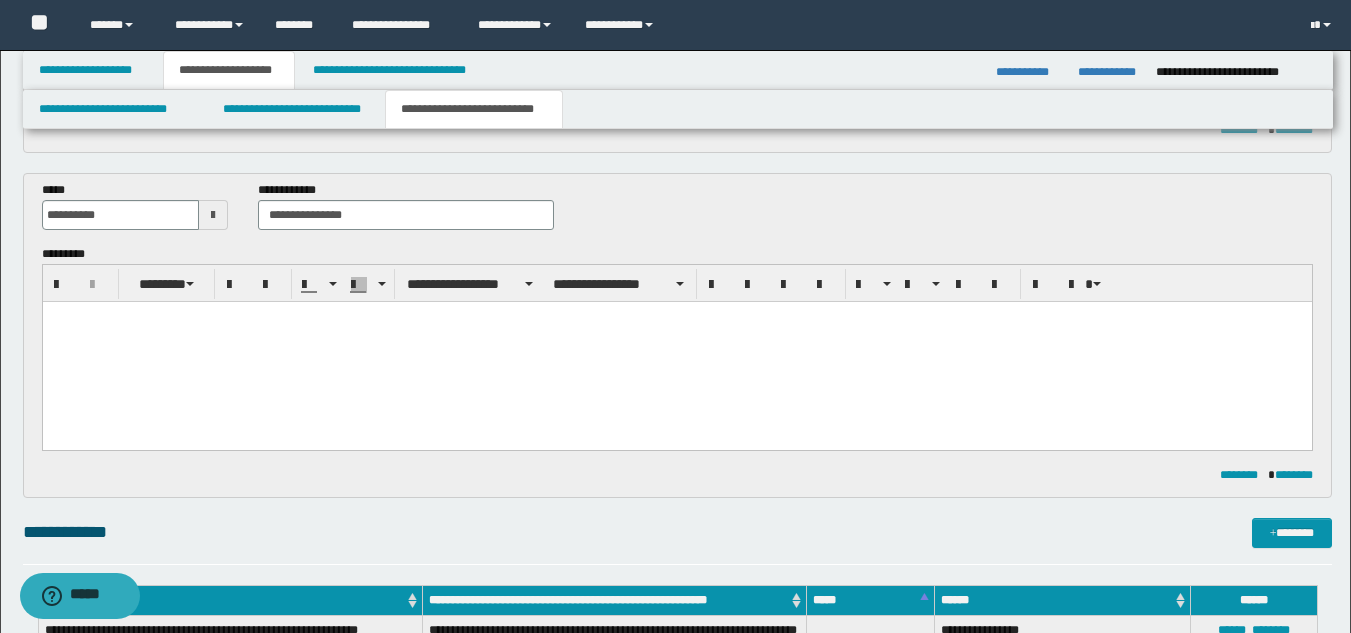 type 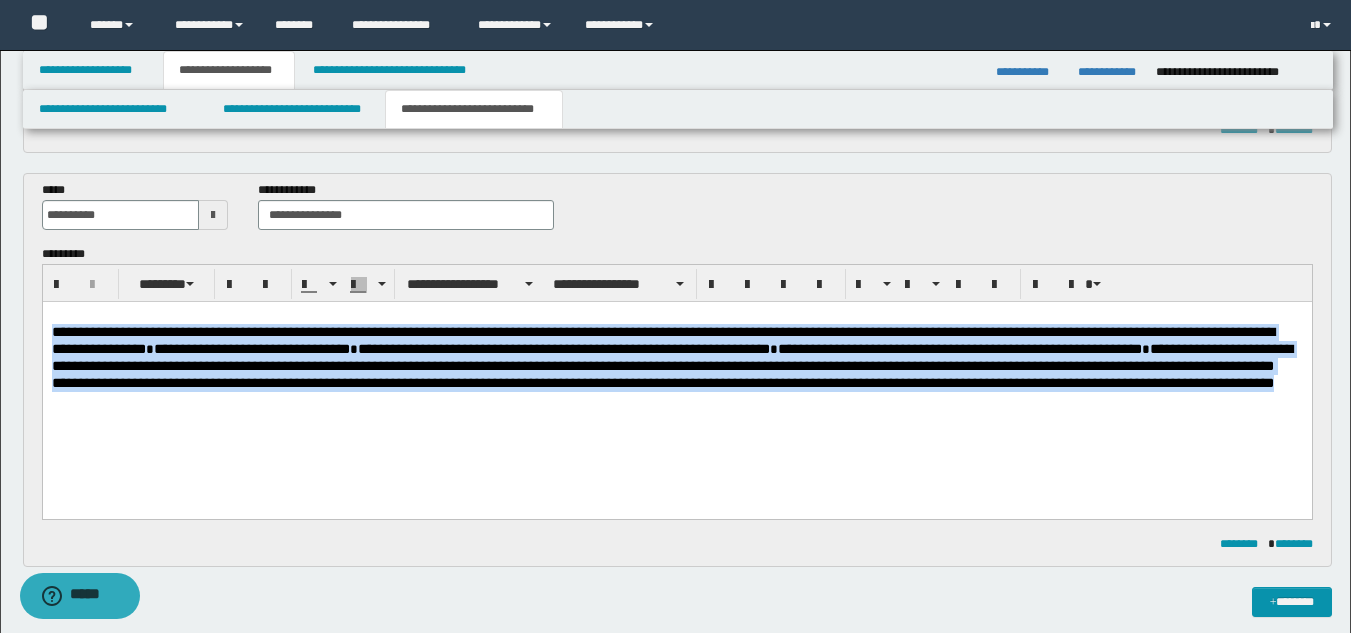 drag, startPoint x: 601, startPoint y: 407, endPoint x: 74, endPoint y: 623, distance: 569.5481 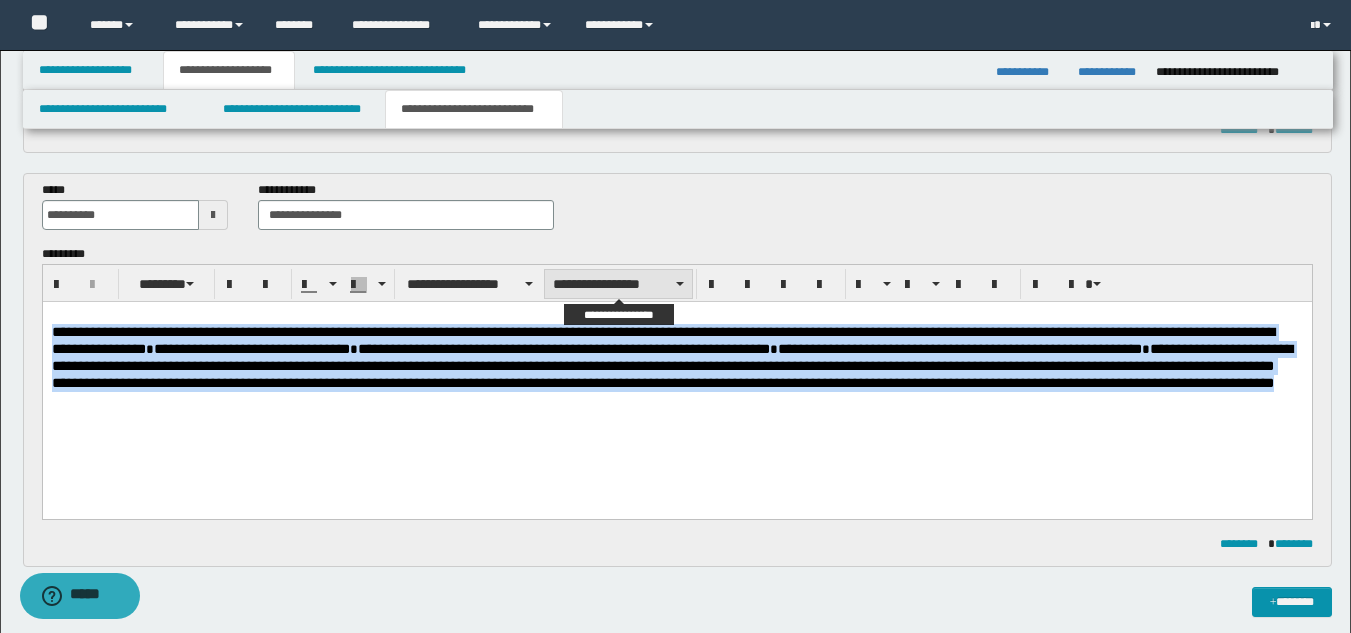 click on "**********" at bounding box center (618, 284) 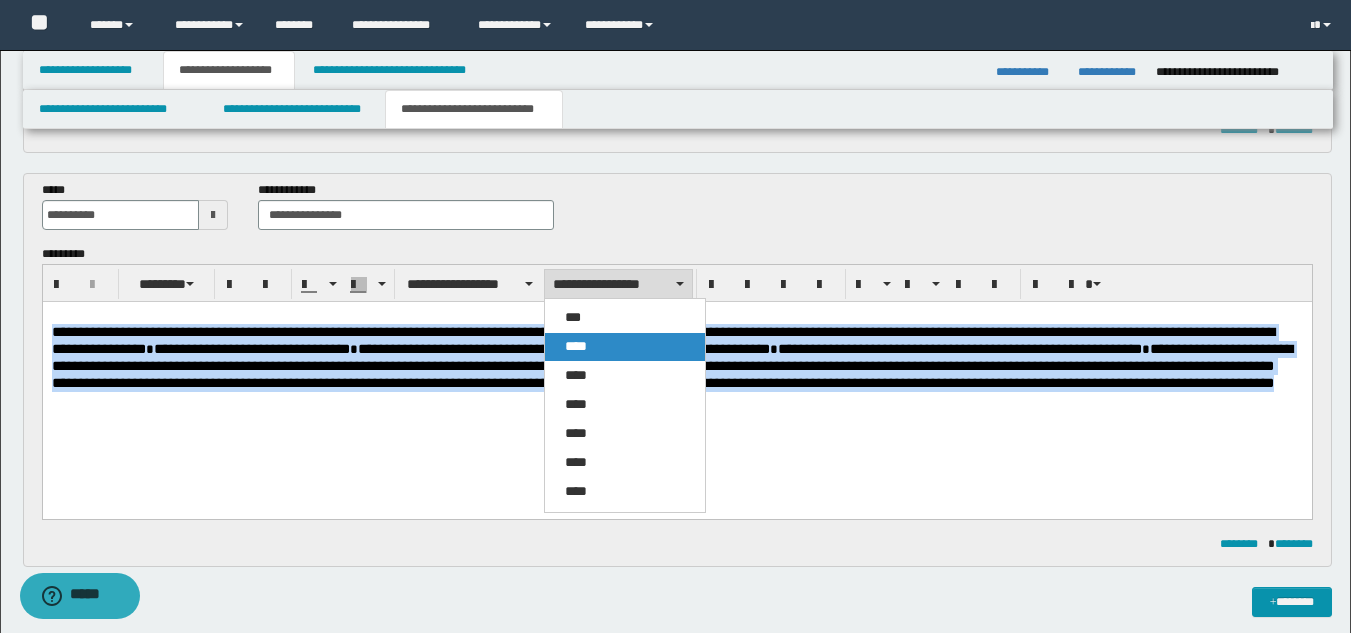 click on "****" at bounding box center (625, 347) 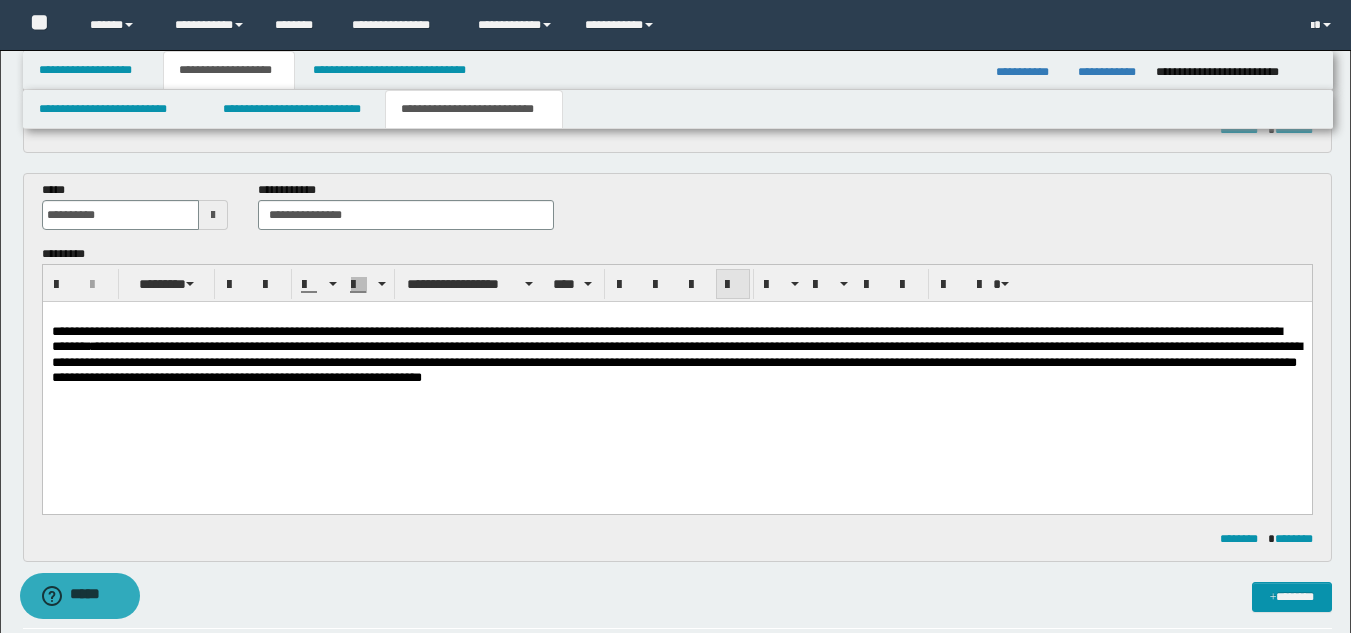 click at bounding box center [733, 284] 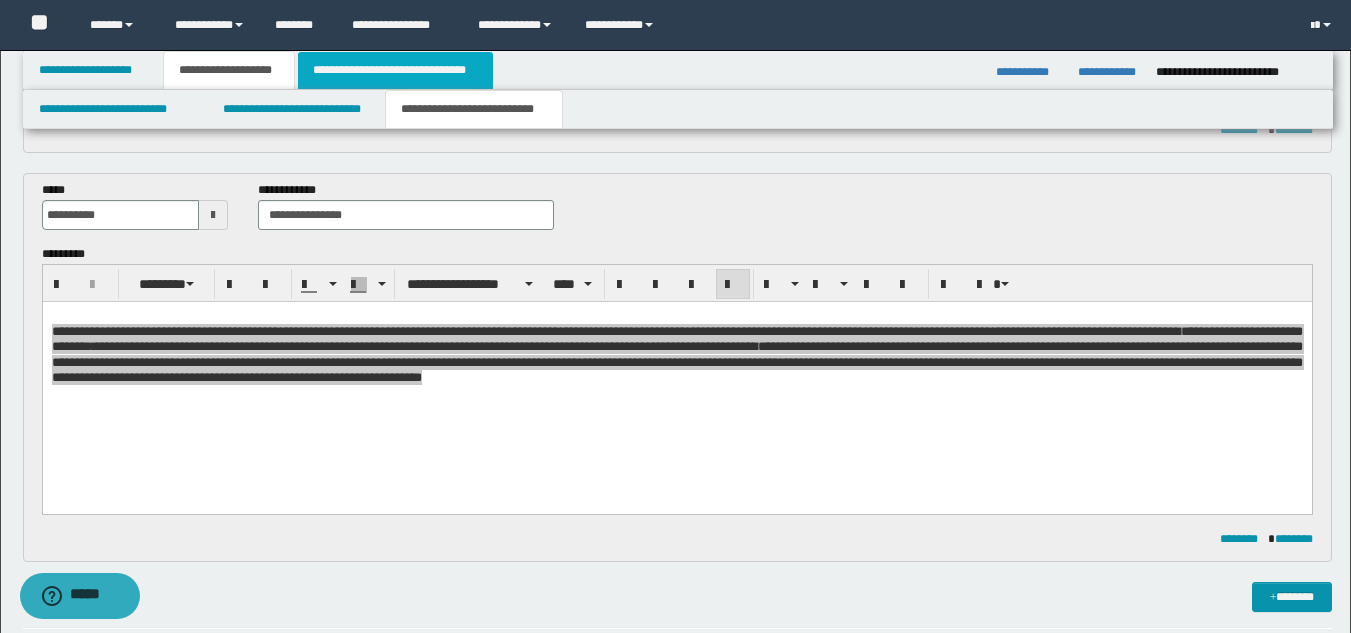 click on "**********" at bounding box center (395, 70) 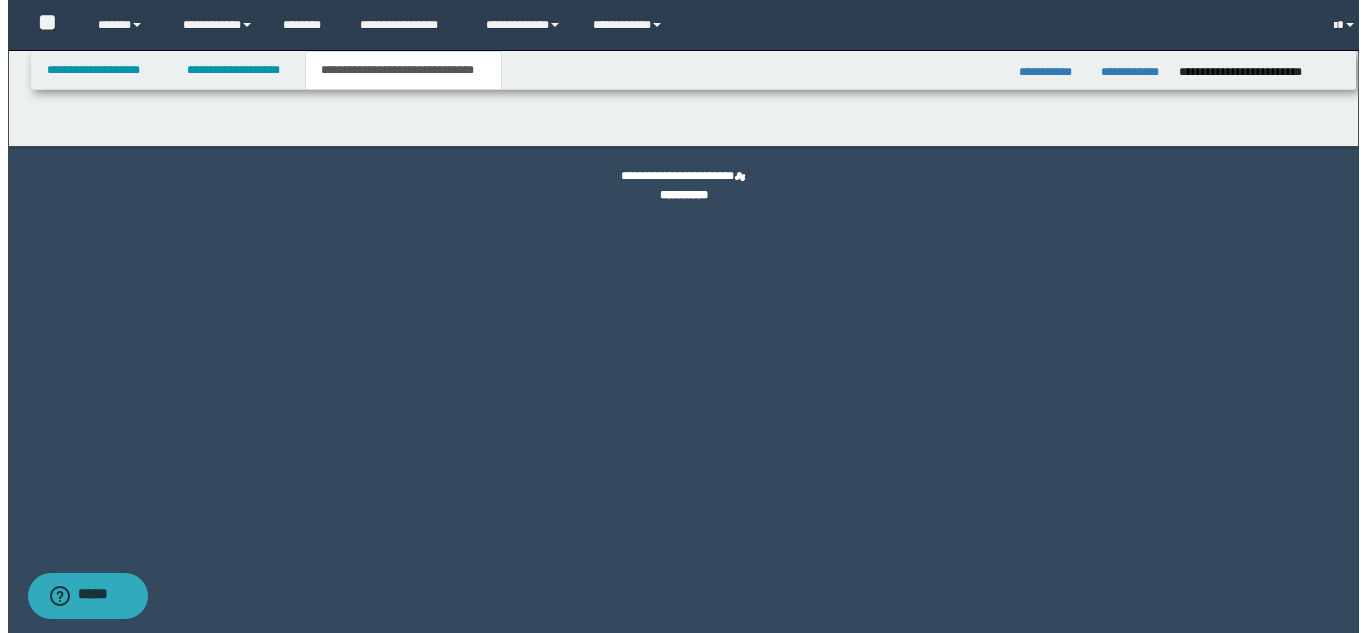 scroll, scrollTop: 0, scrollLeft: 0, axis: both 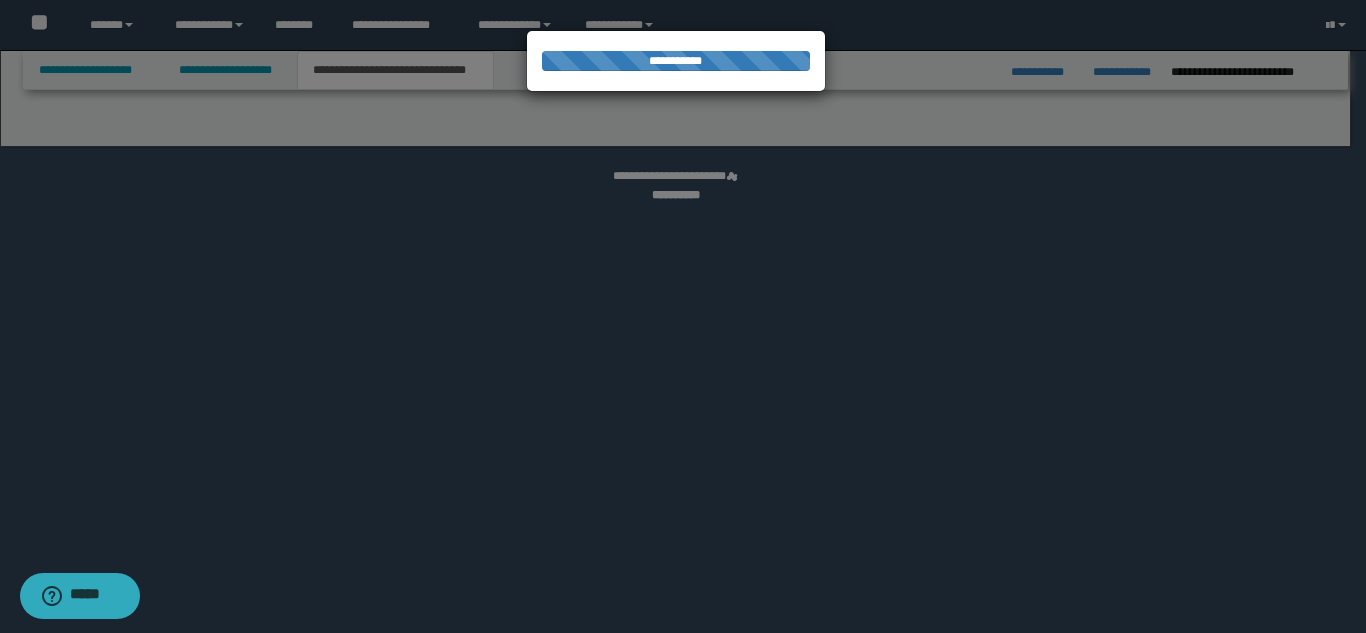 select on "*" 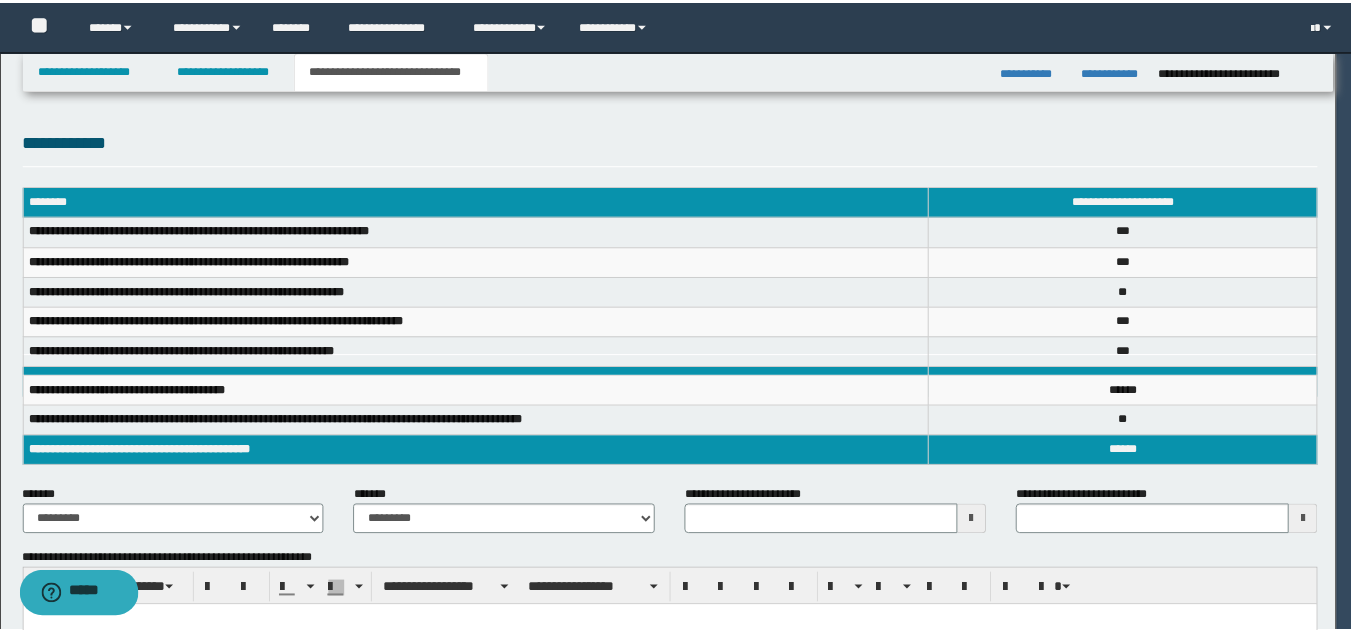 scroll, scrollTop: 0, scrollLeft: 0, axis: both 